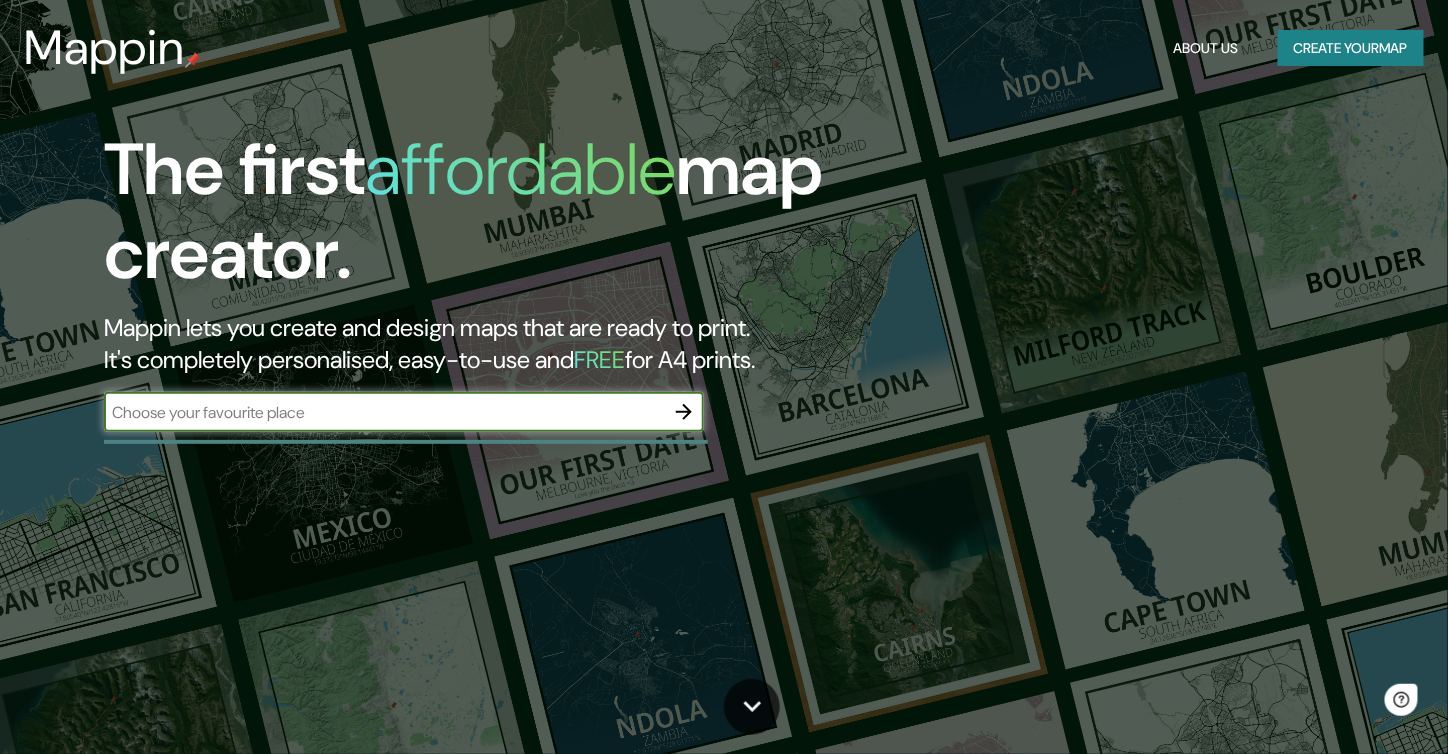 scroll, scrollTop: 0, scrollLeft: 0, axis: both 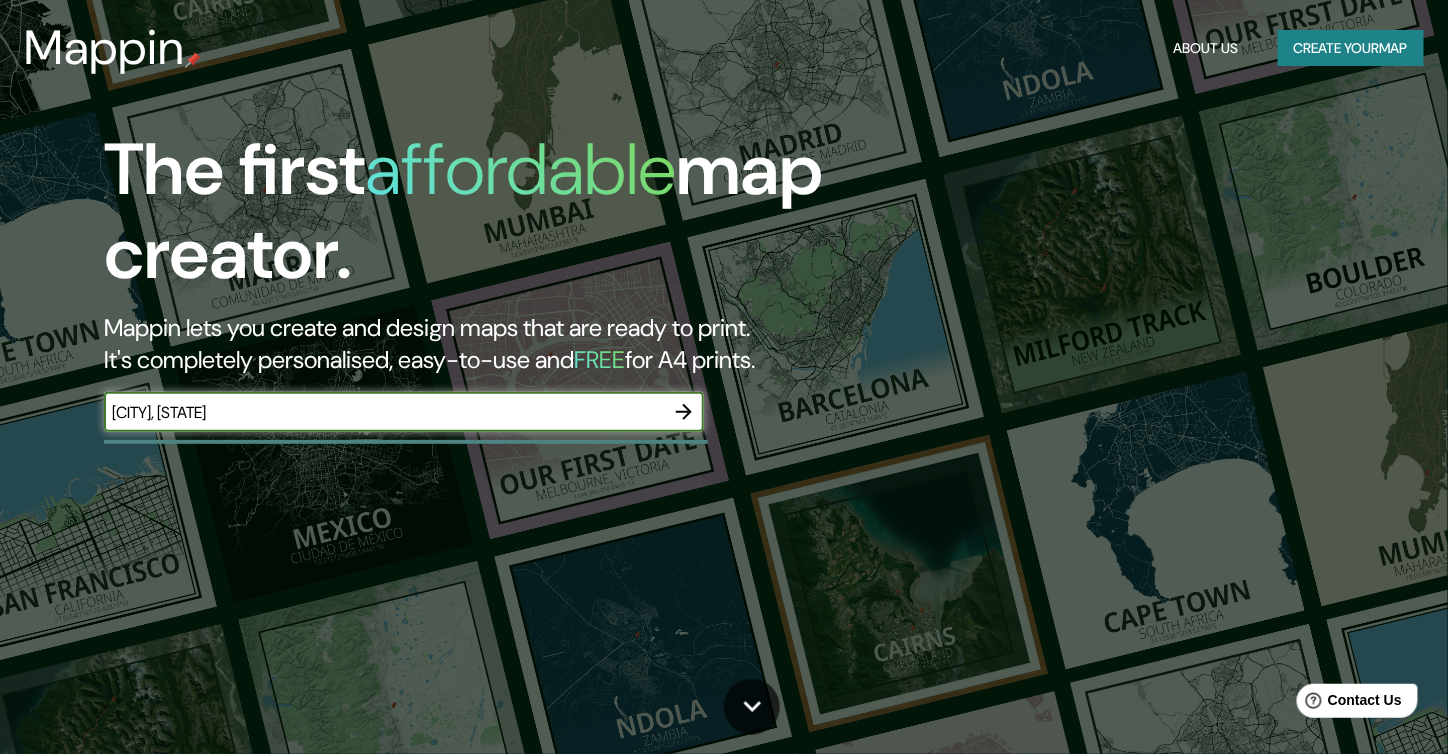 type on "[CITY], [STATE]" 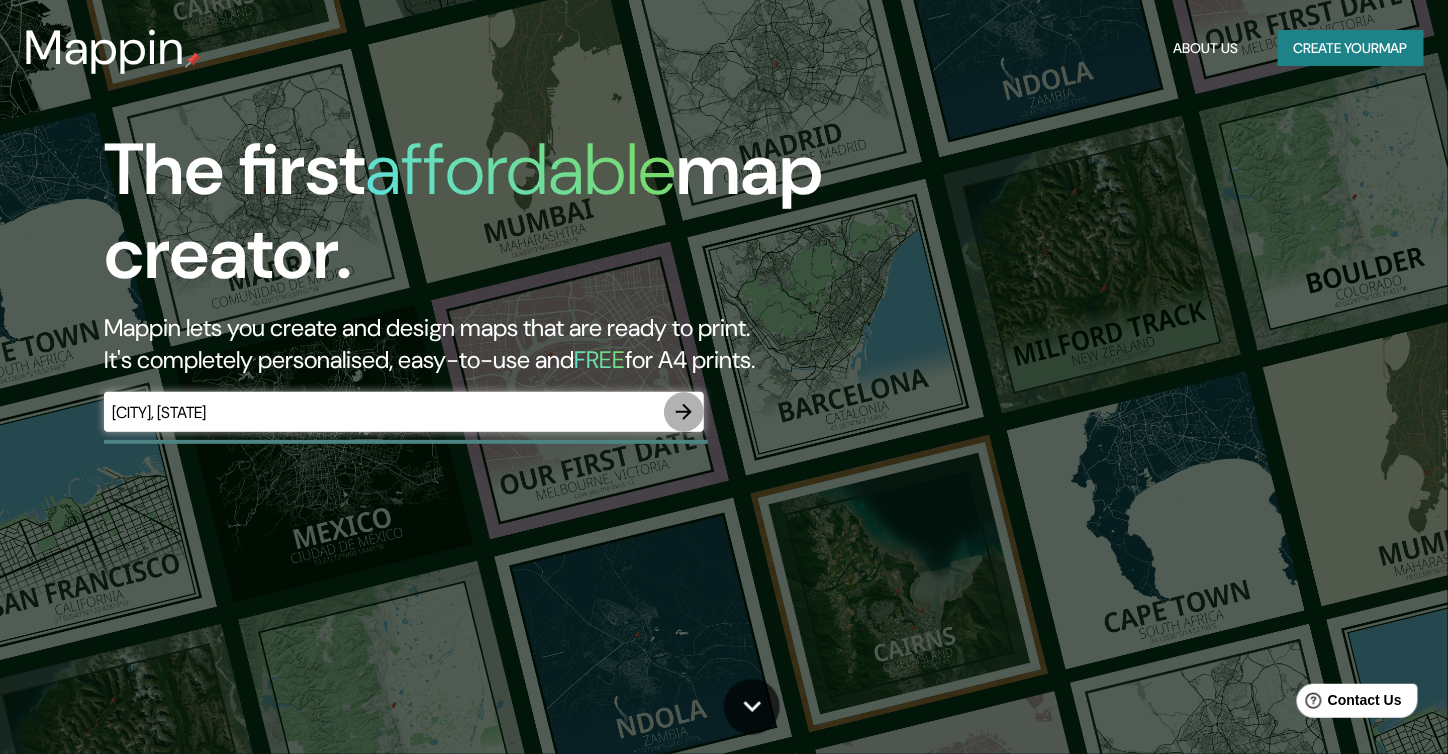 click at bounding box center [684, 412] 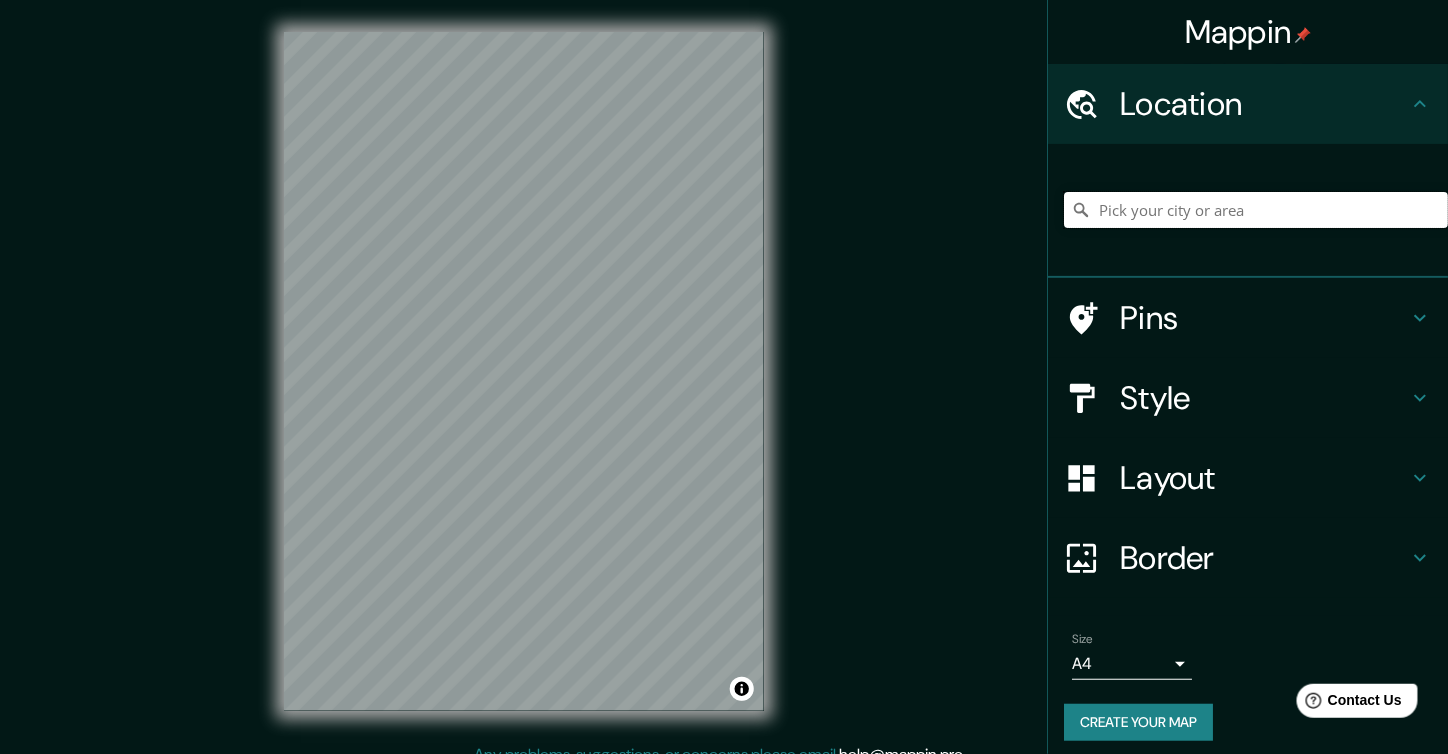 click at bounding box center [1256, 210] 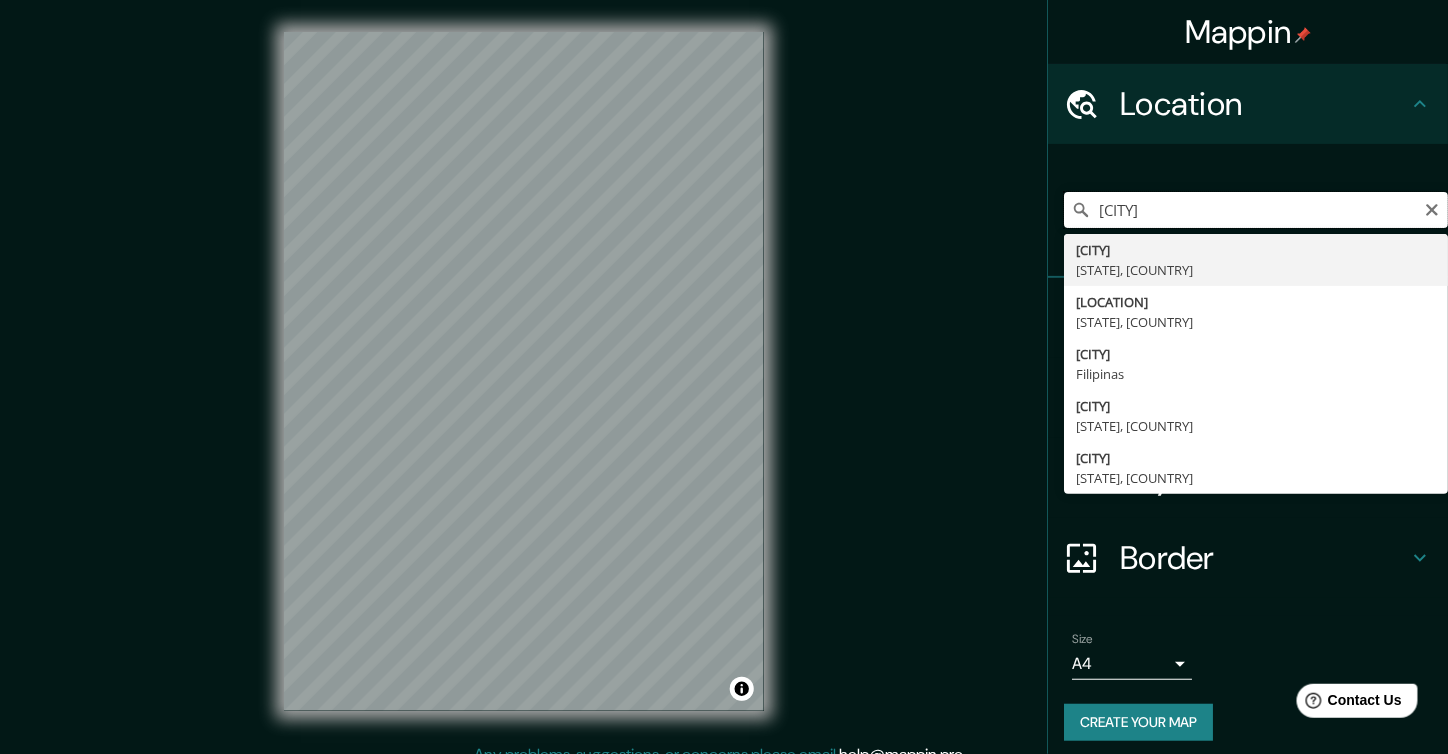 type on "[CITY]" 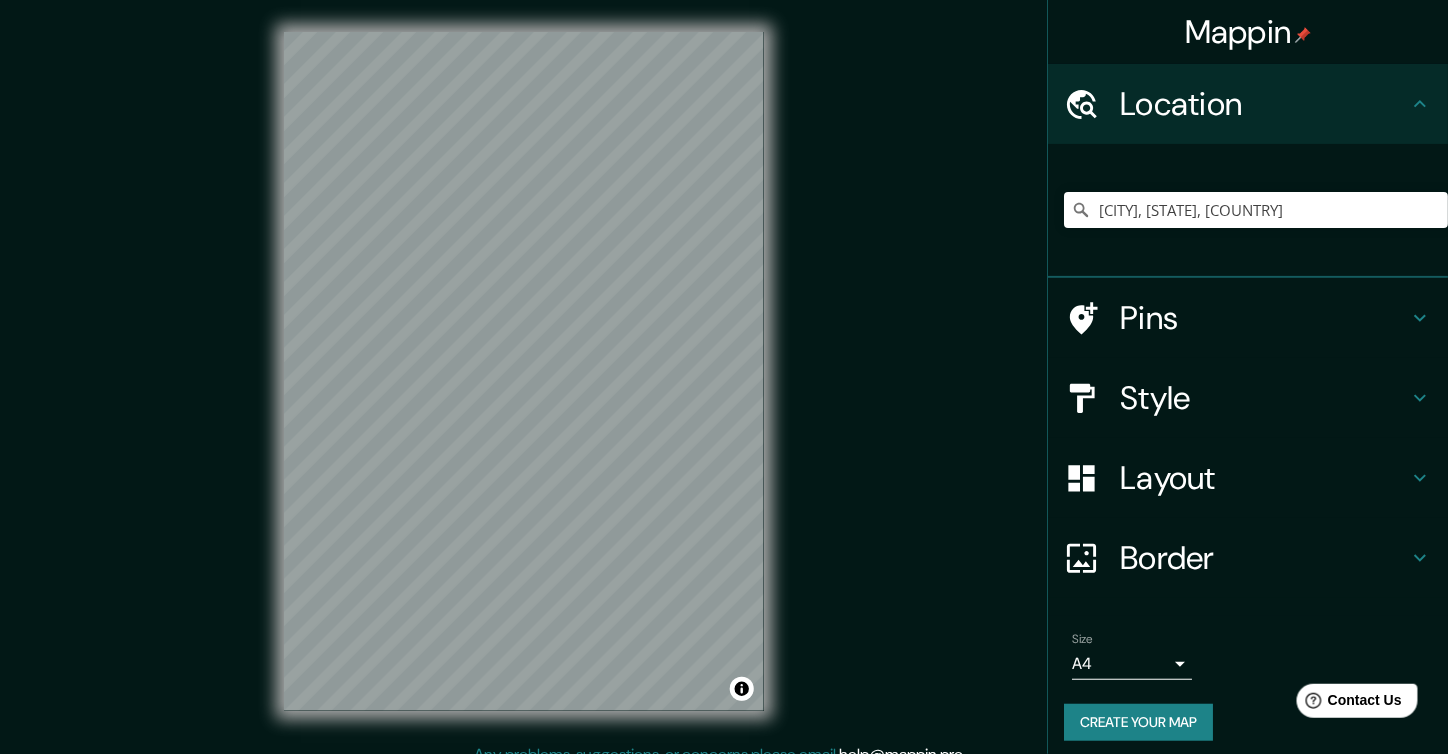 click at bounding box center [1420, 318] 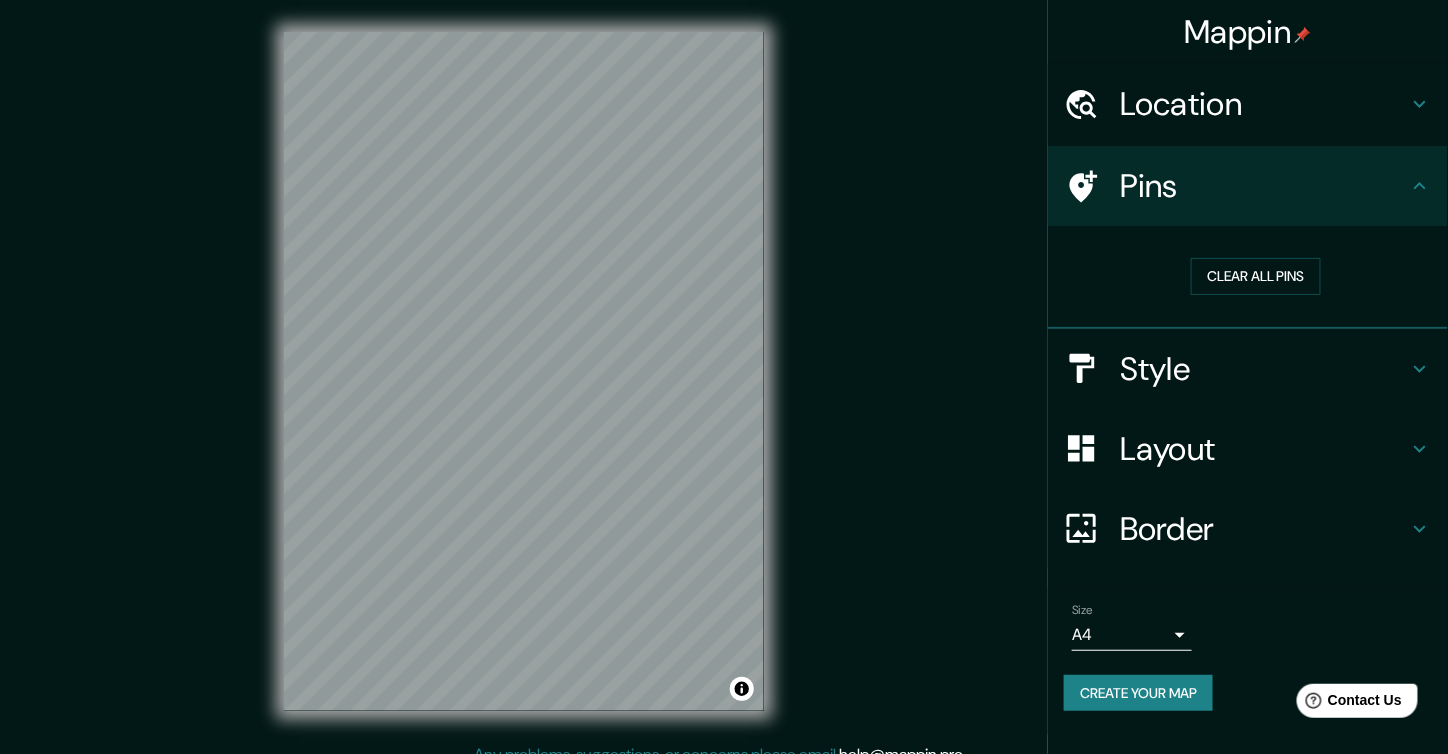 drag, startPoint x: 1113, startPoint y: 180, endPoint x: 1095, endPoint y: 185, distance: 18.681541 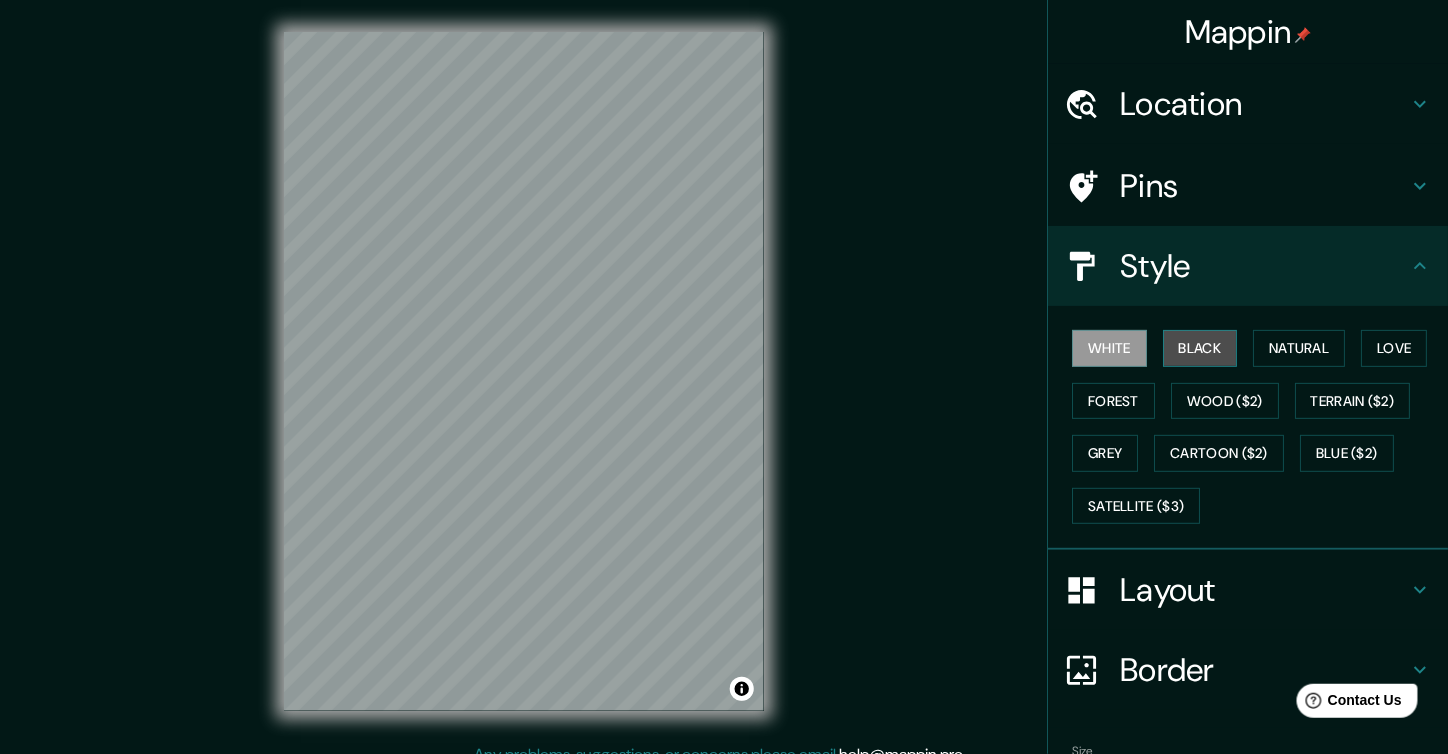 click on "Black" at bounding box center [1200, 348] 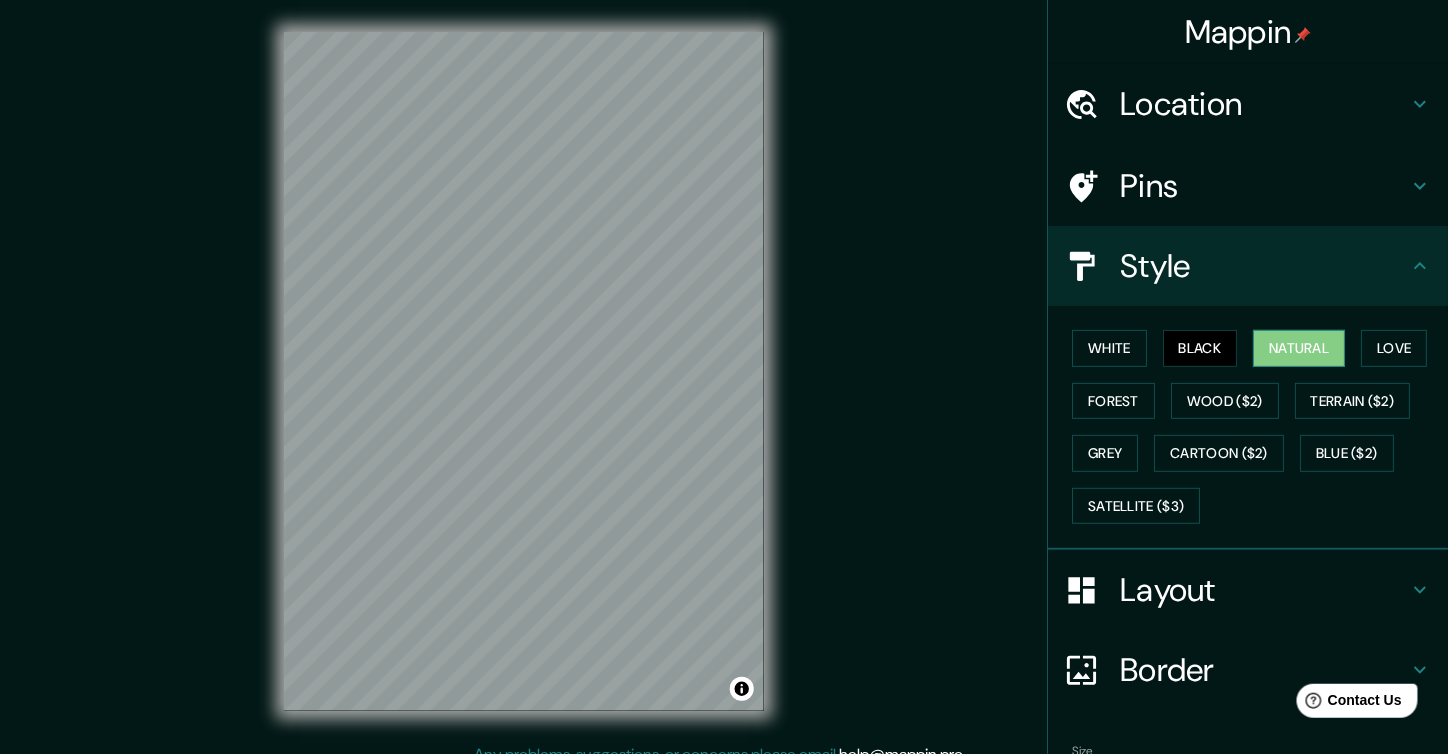 click on "Natural" at bounding box center (1299, 348) 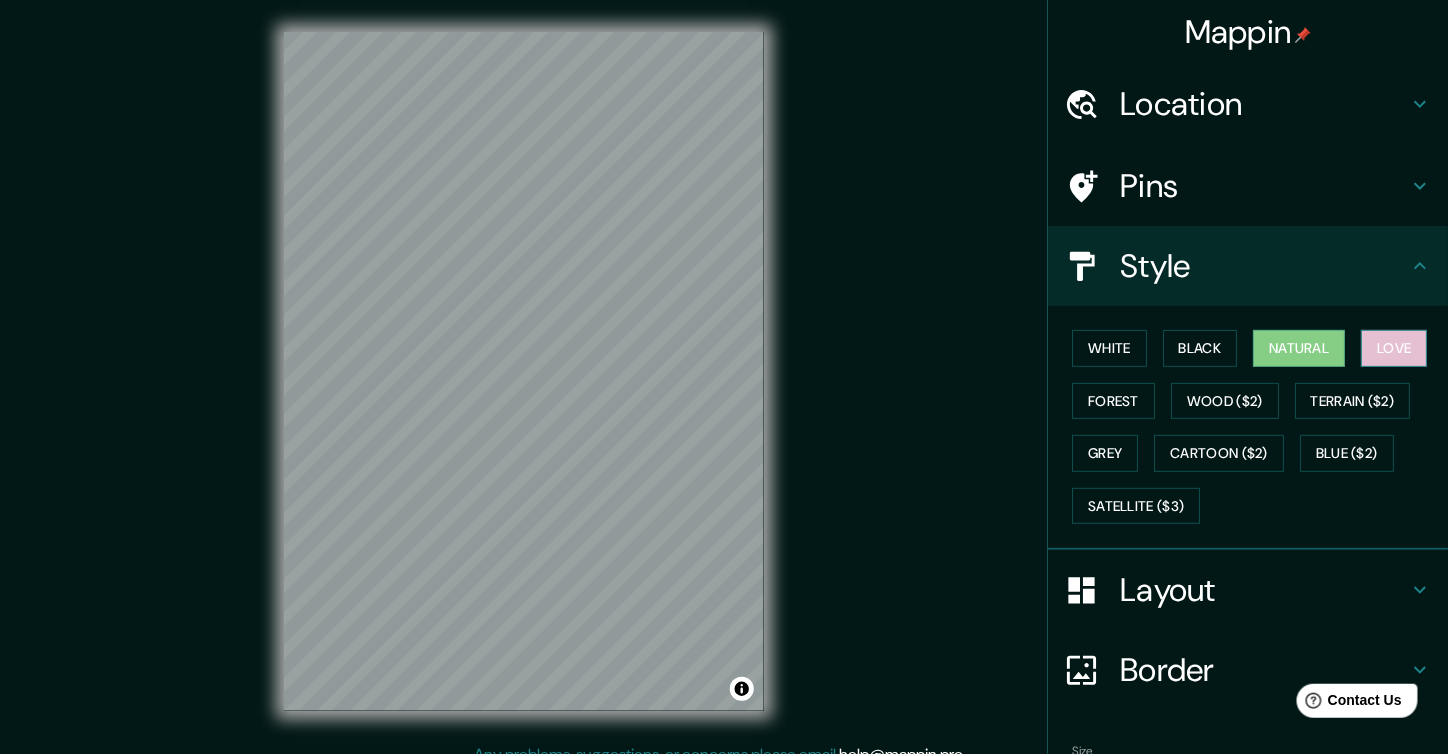 click on "Love" at bounding box center [1394, 348] 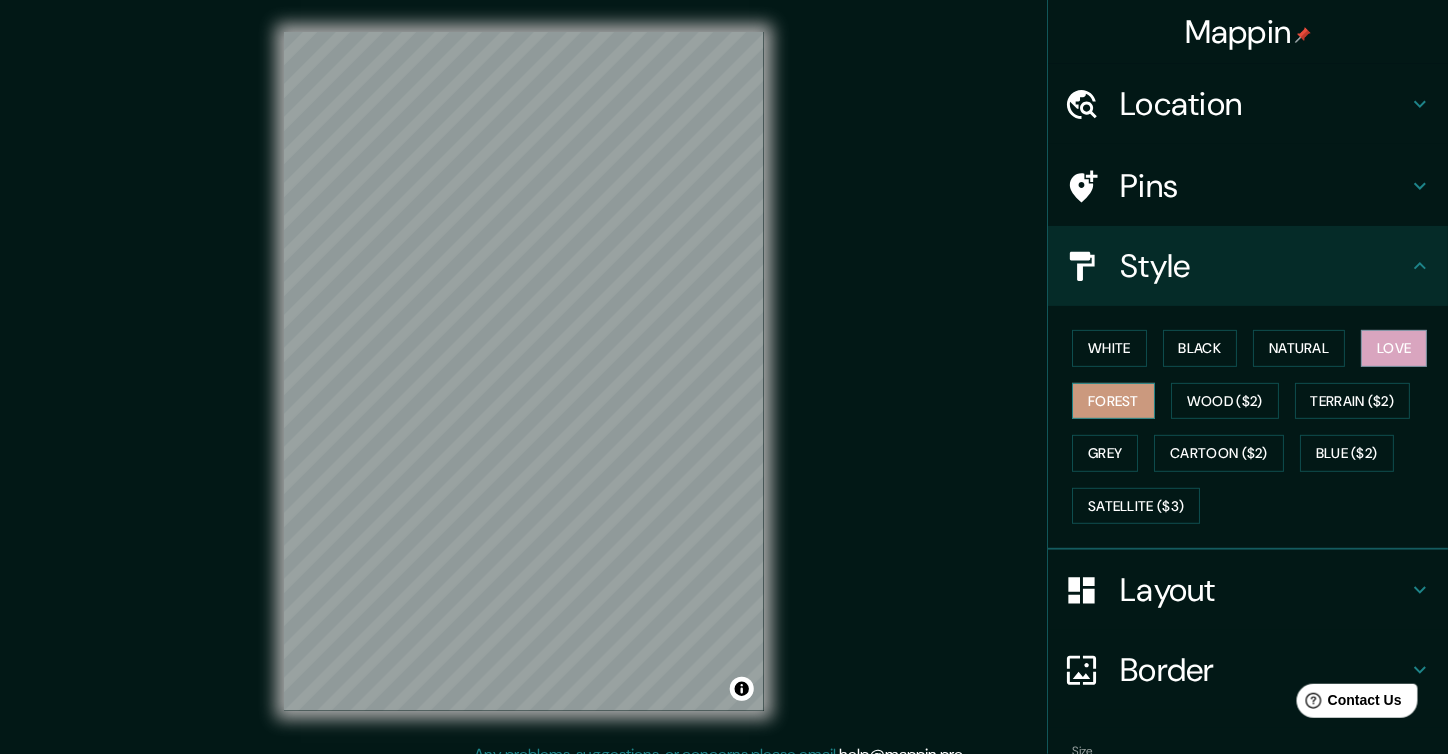 click on "Forest" at bounding box center (1113, 401) 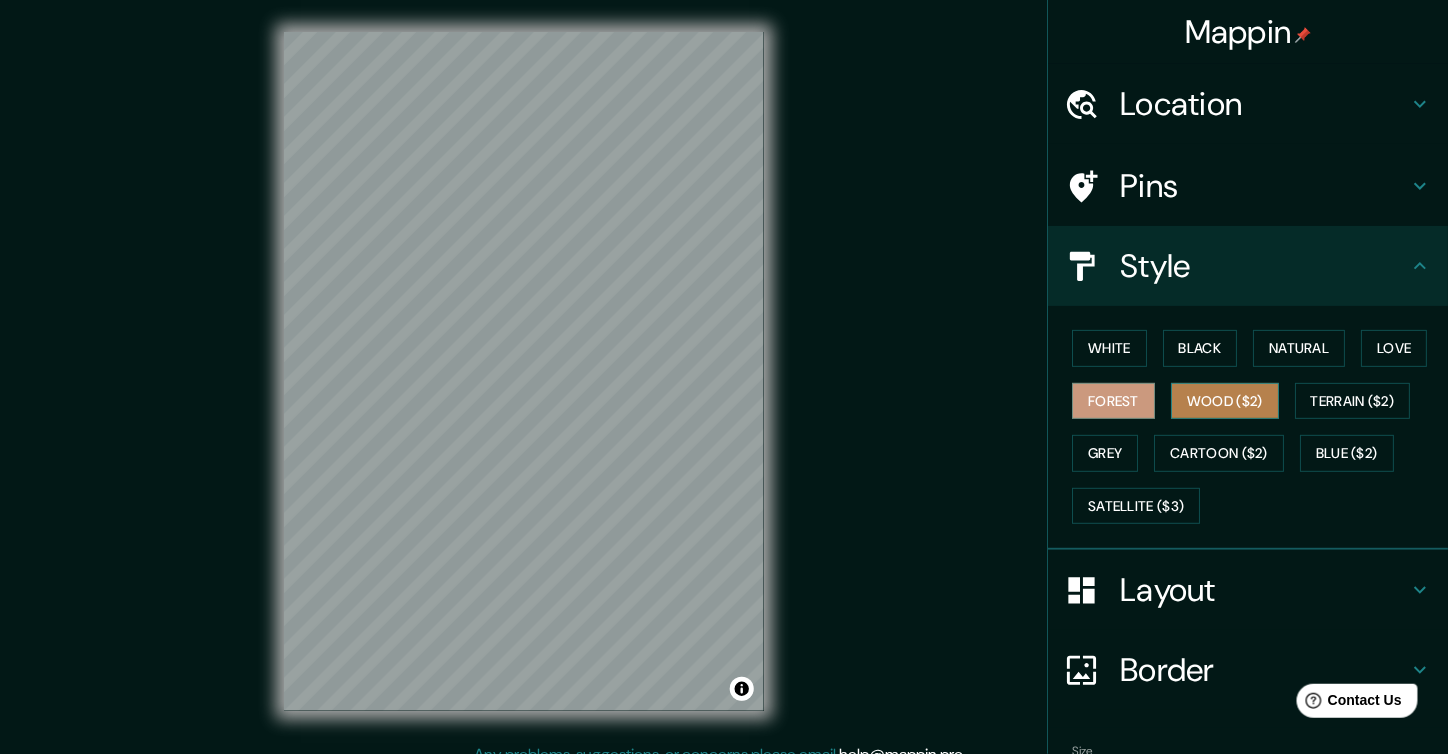 click on "Wood ($2)" at bounding box center [1225, 401] 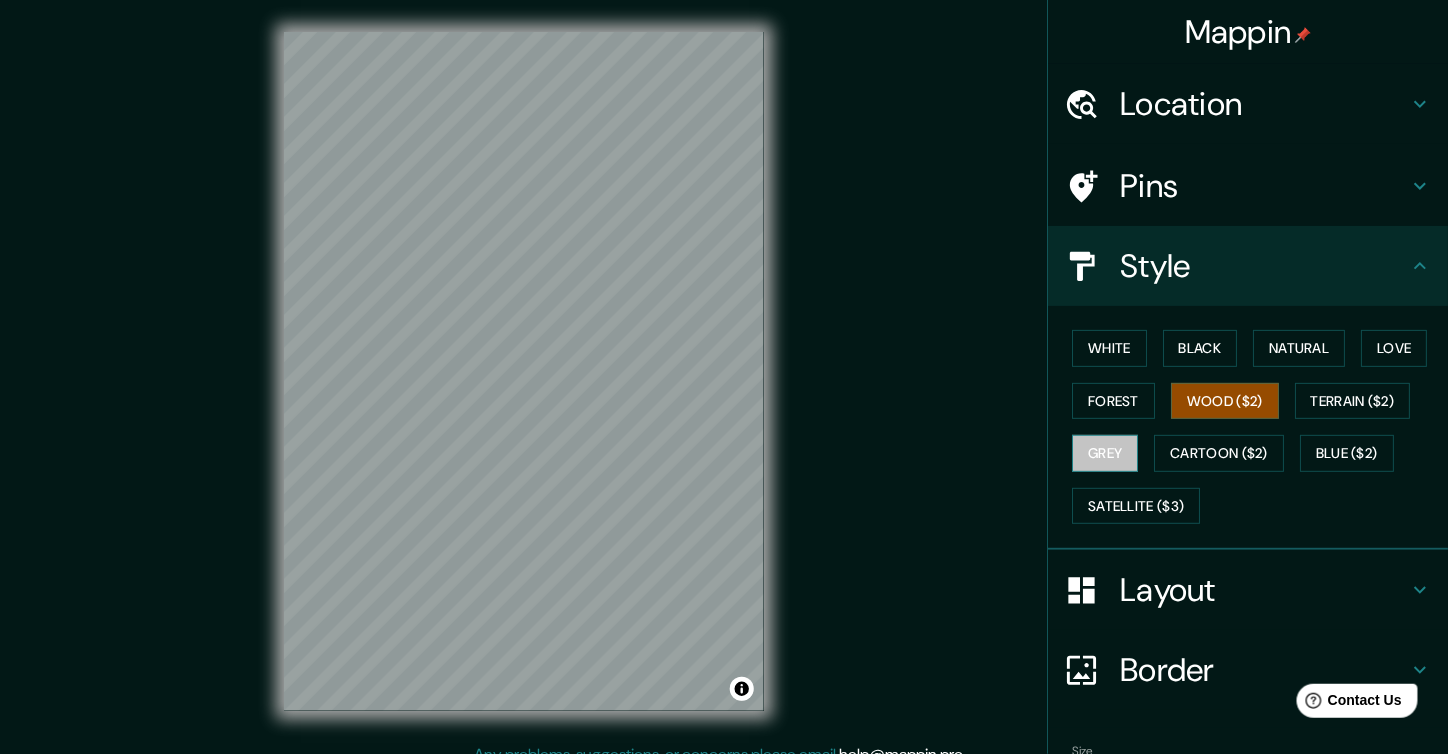 click on "Grey" at bounding box center (1105, 453) 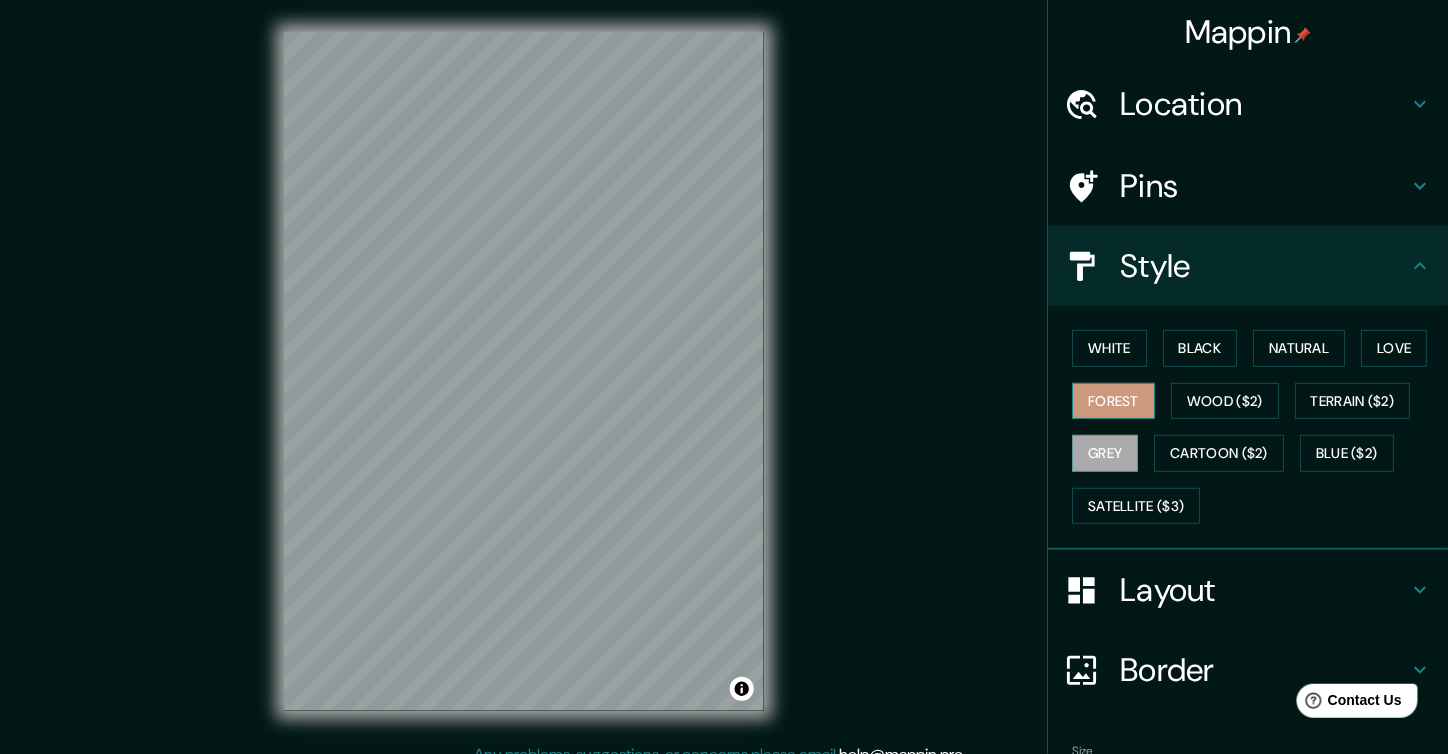 click on "Forest" at bounding box center [1113, 401] 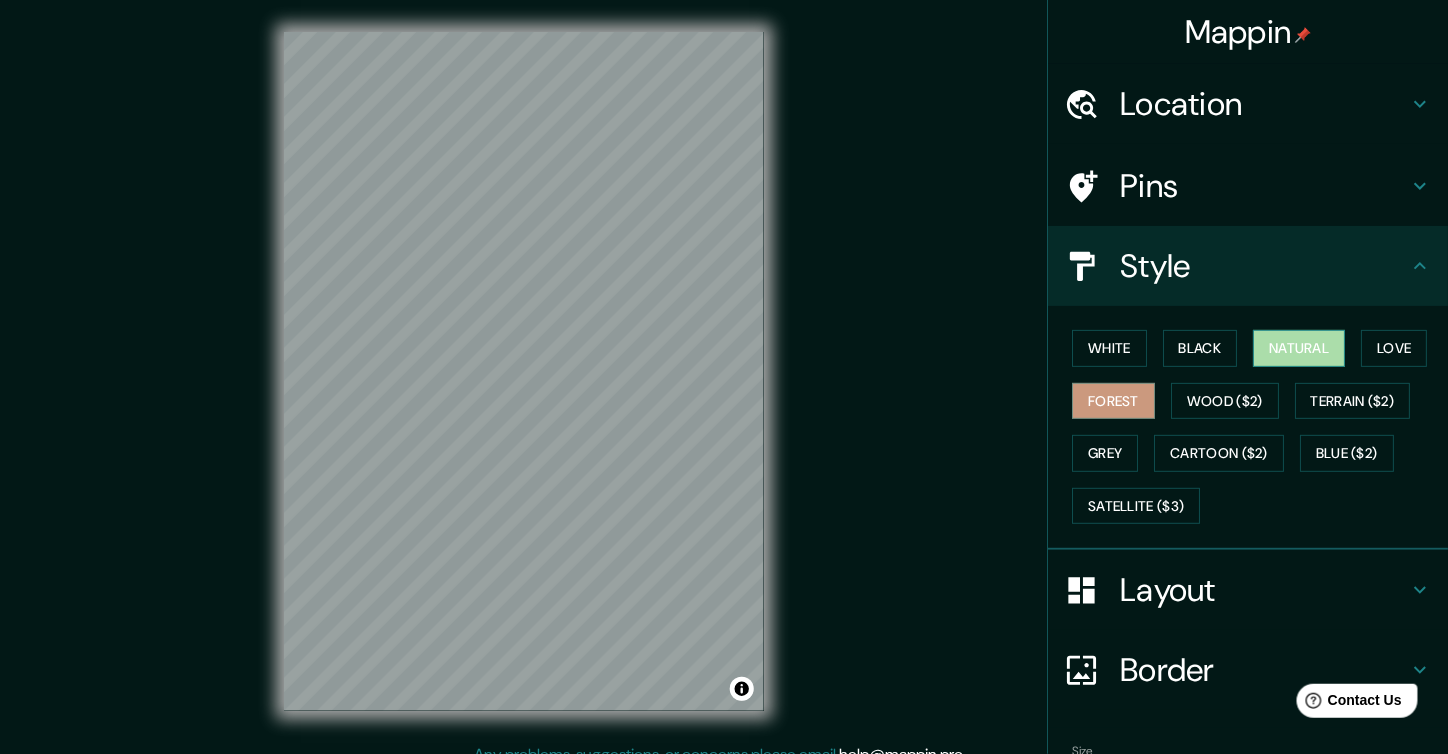 click on "Natural" at bounding box center (1299, 348) 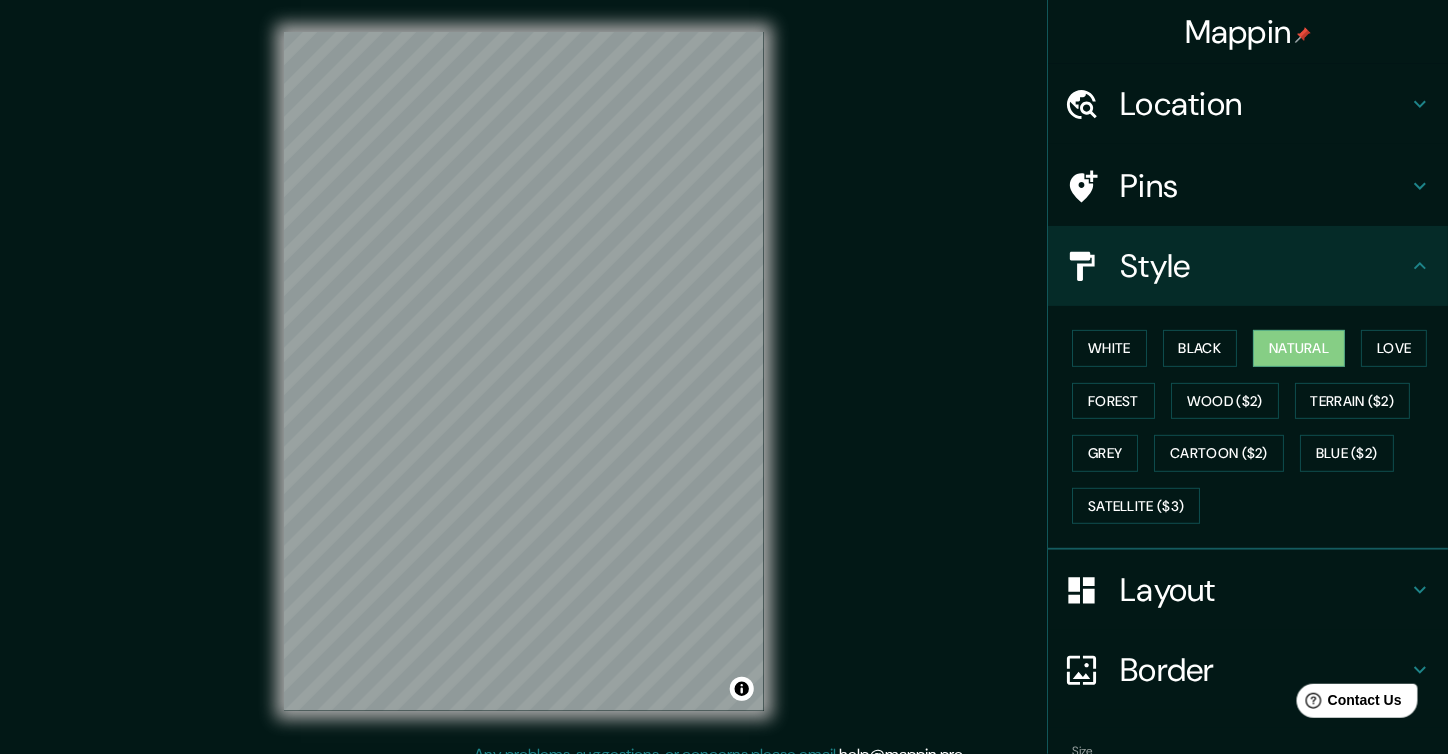 click on "White Black Natural Love Forest Wood ($2) Terrain ($2) Grey Cartoon ($2) Blue ($2) Satellite ($3)" at bounding box center [1256, 427] 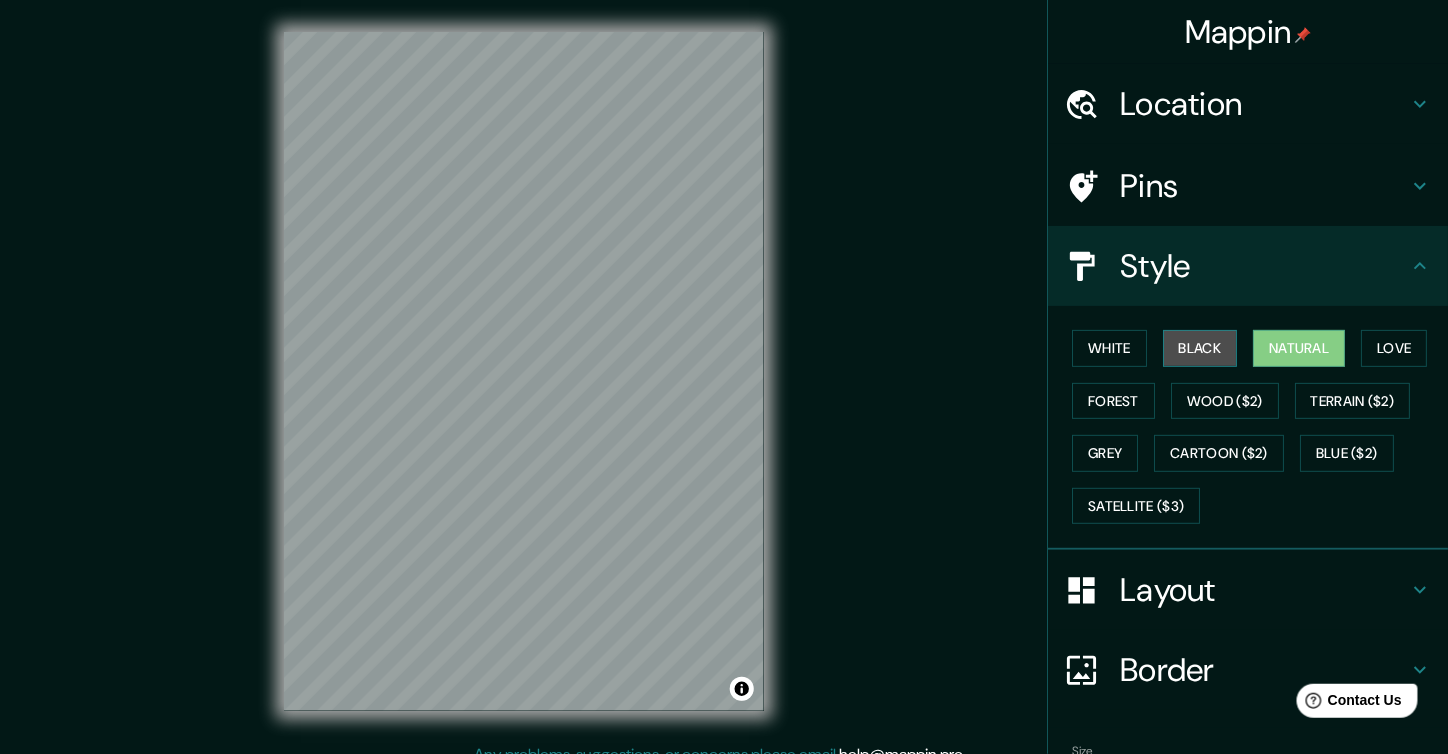 click on "Black" at bounding box center [1200, 348] 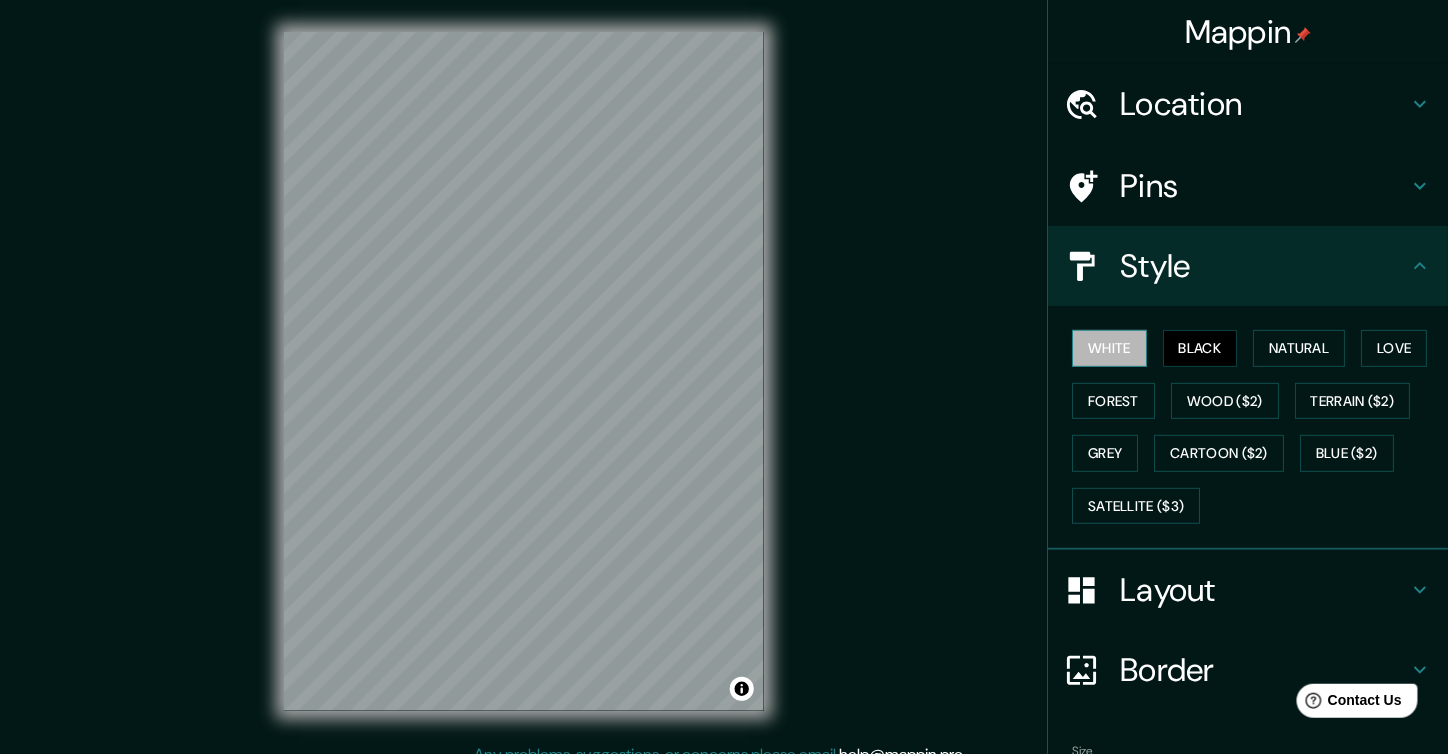 click on "White" at bounding box center [1109, 348] 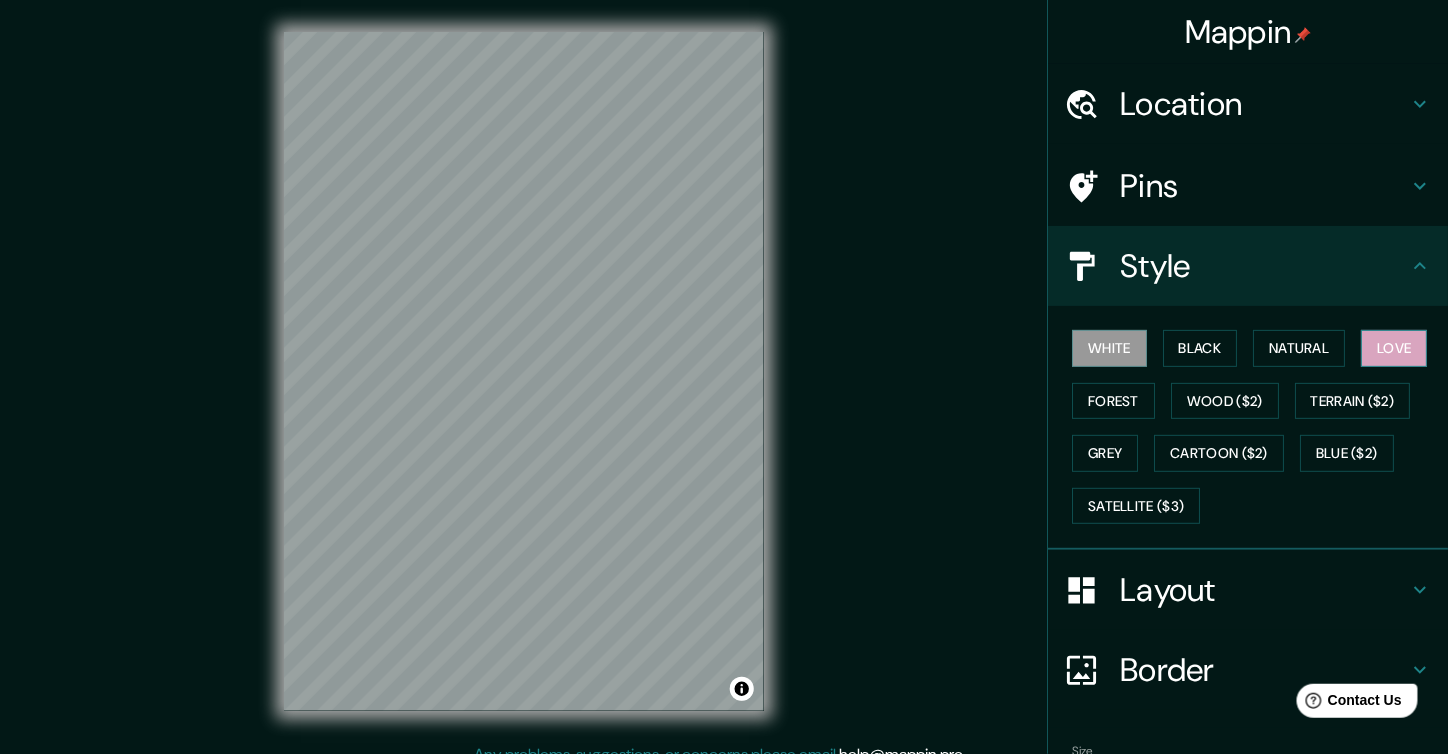 click on "Love" at bounding box center [1394, 348] 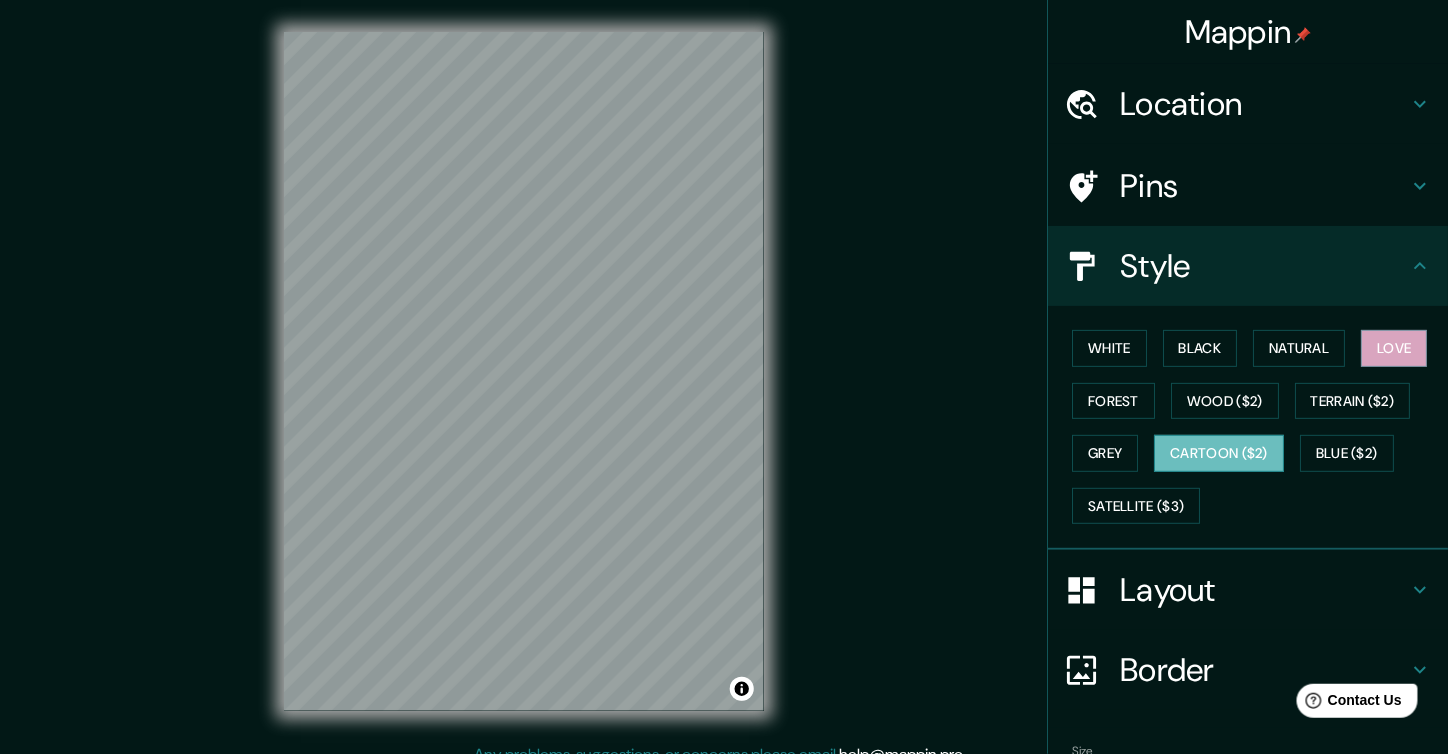 click on "Cartoon ($2)" at bounding box center (1219, 453) 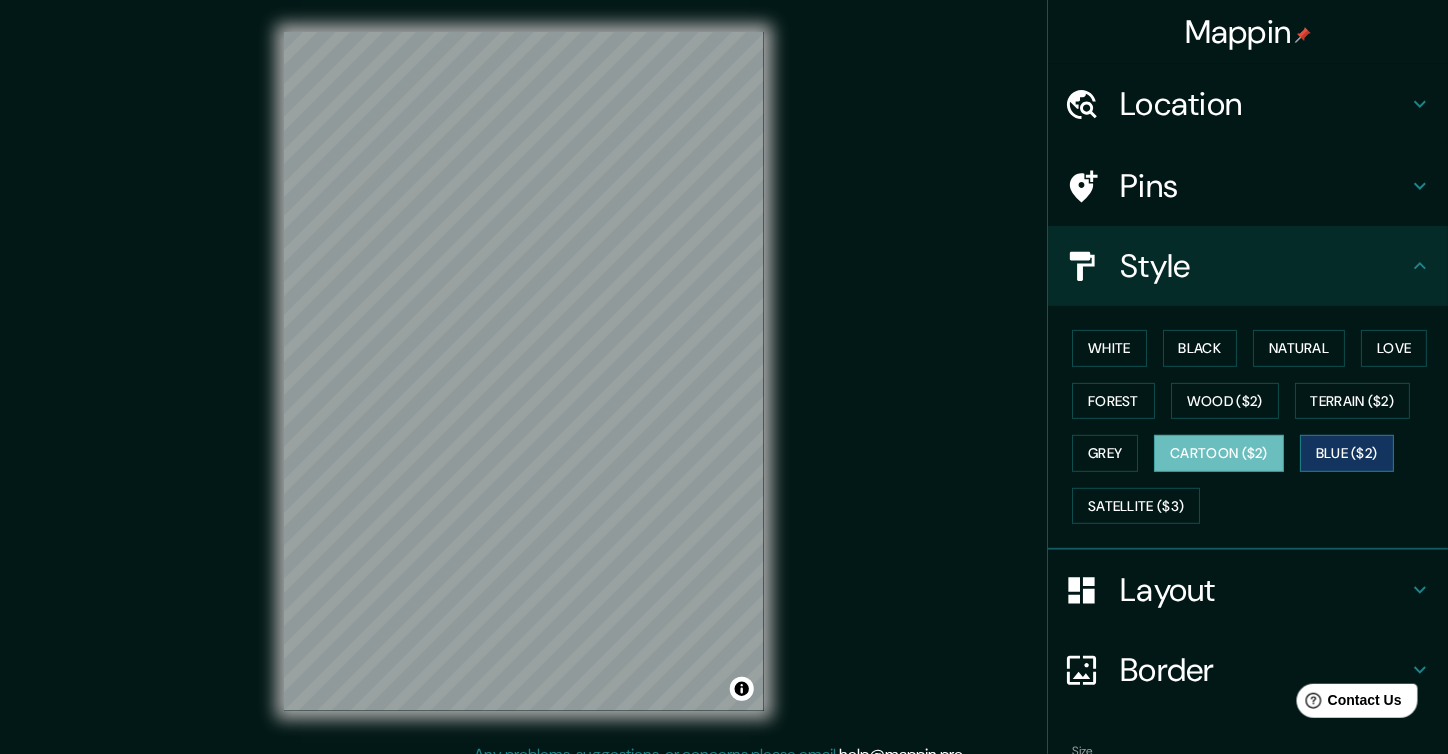click on "Blue ($2)" at bounding box center [1347, 453] 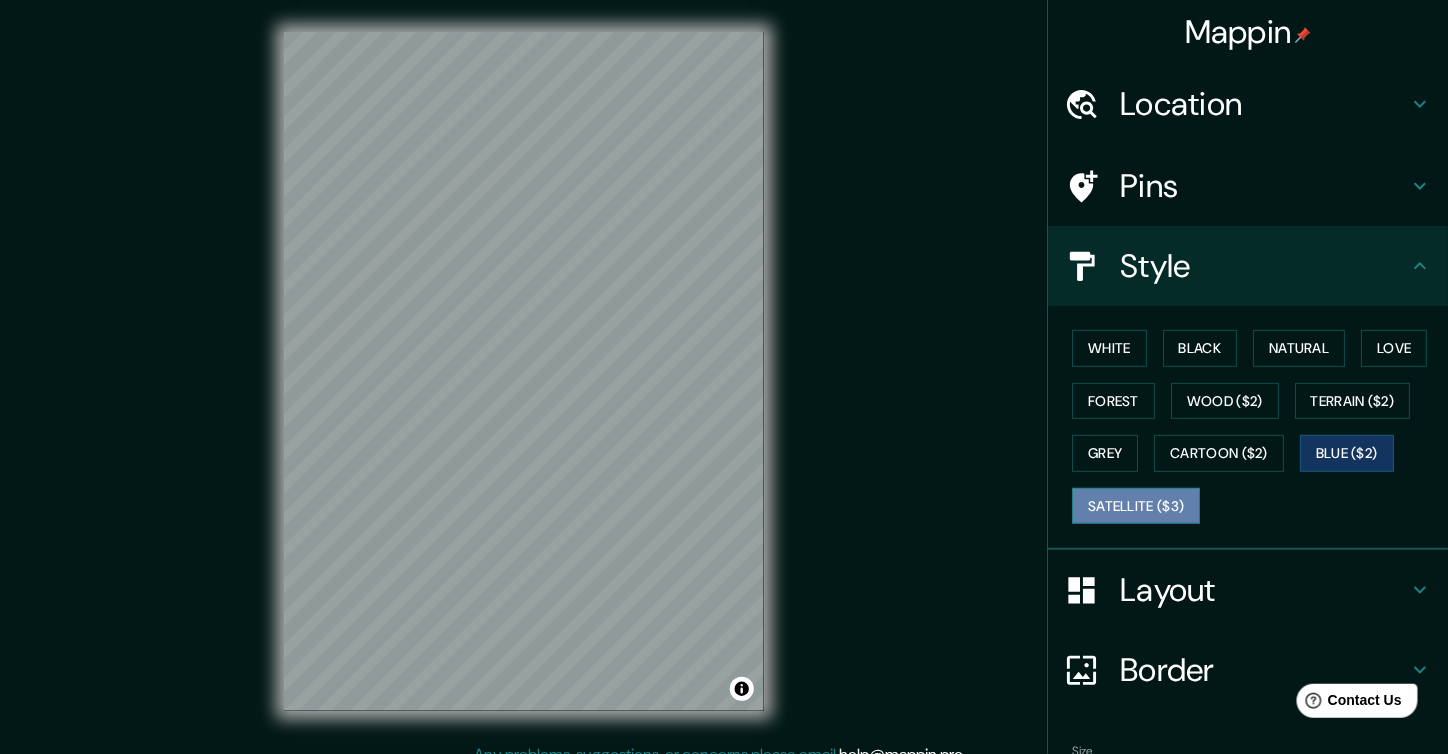 click on "Satellite ($3)" at bounding box center [1136, 506] 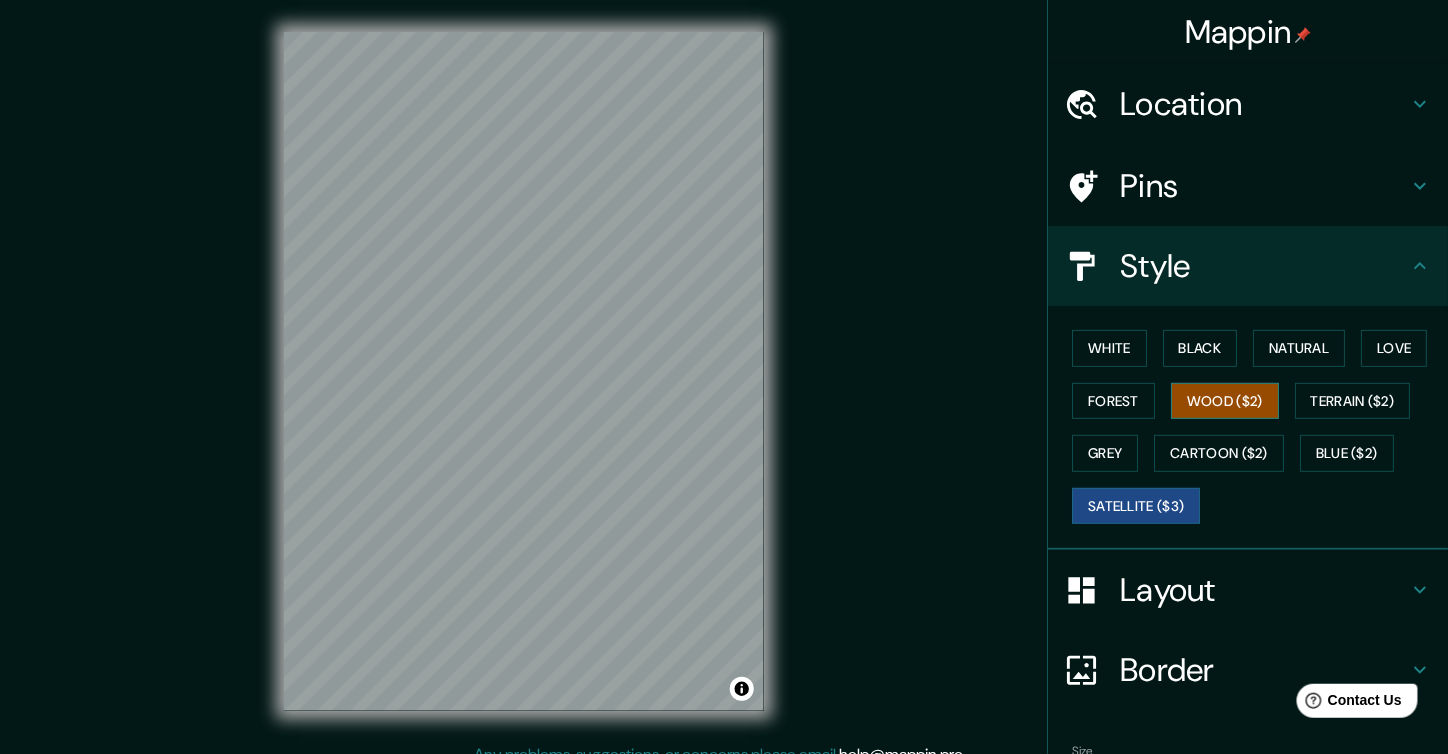 click on "Wood ($2)" at bounding box center [1225, 401] 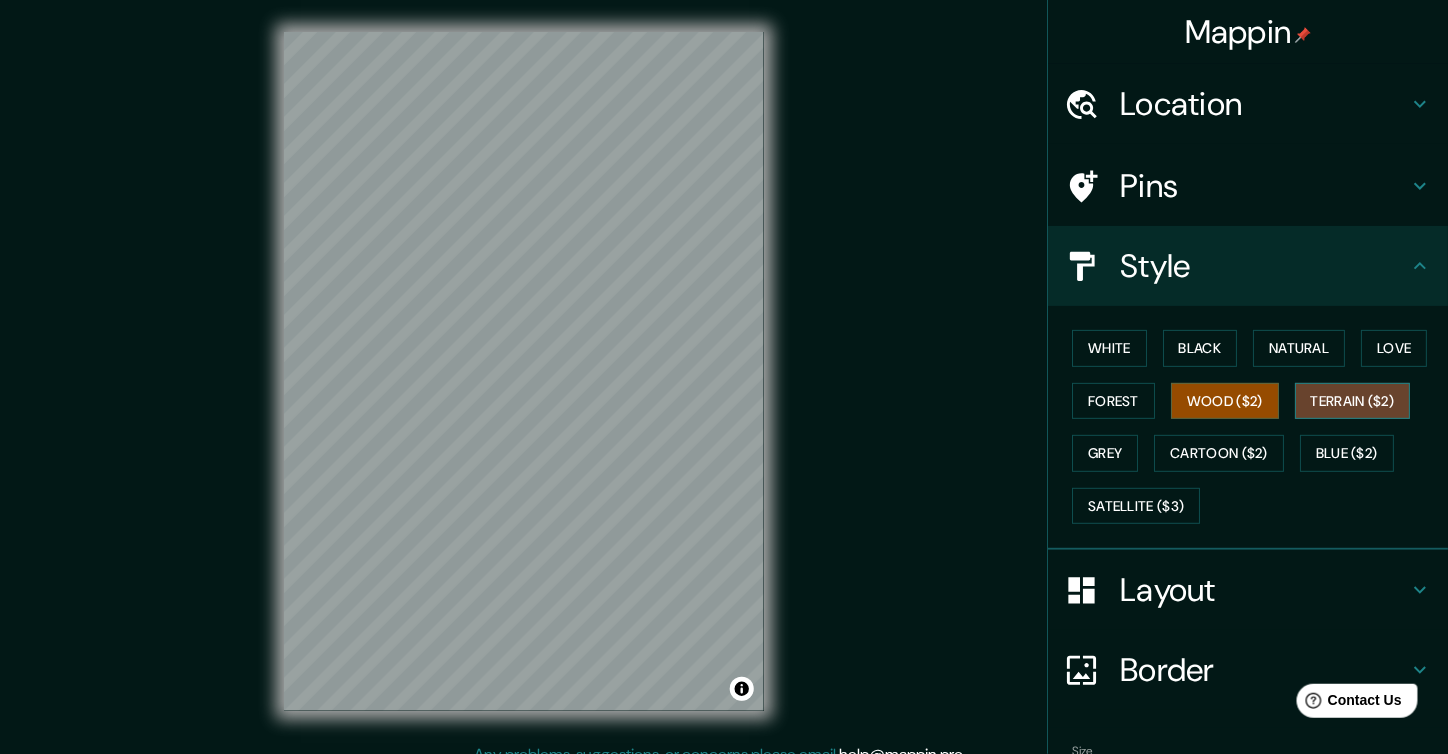 click on "Terrain ($2)" at bounding box center (1353, 401) 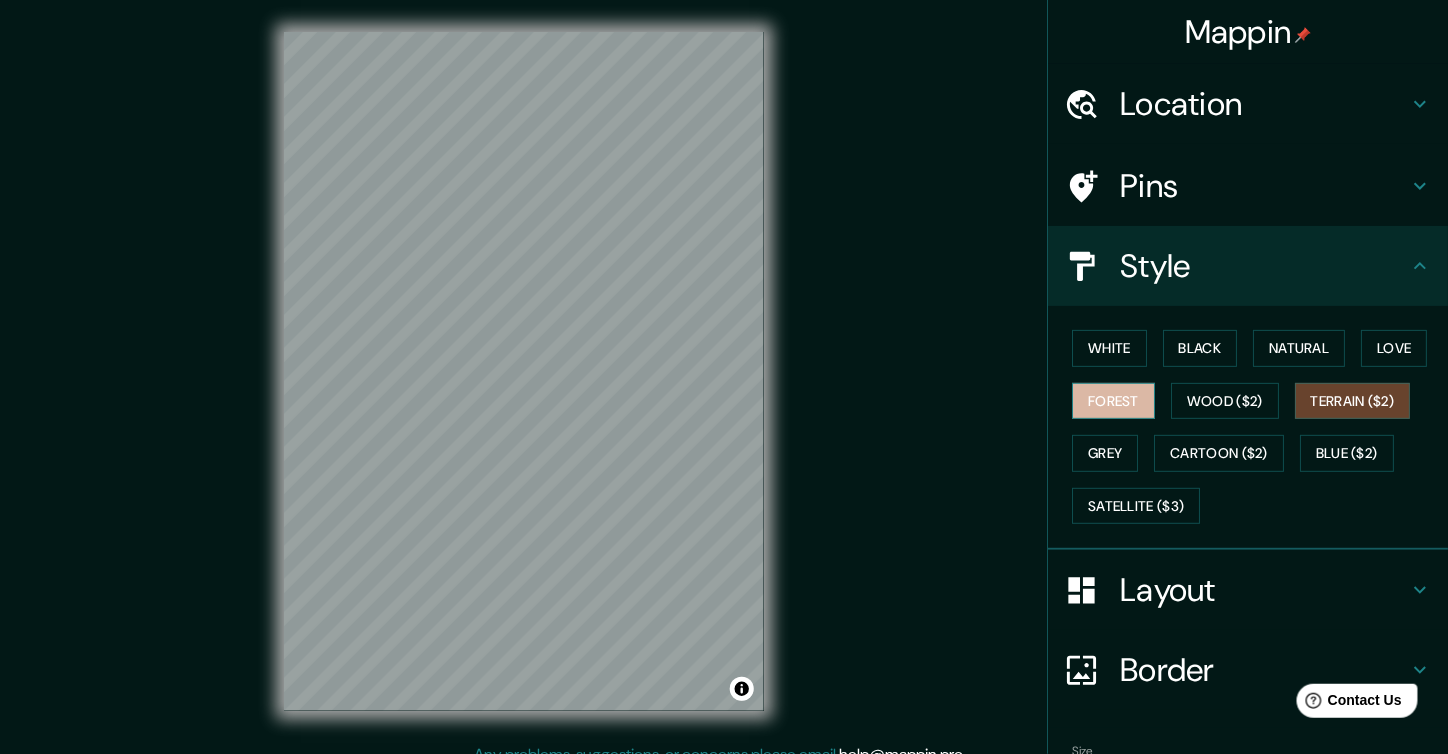 click on "Forest" at bounding box center (1113, 401) 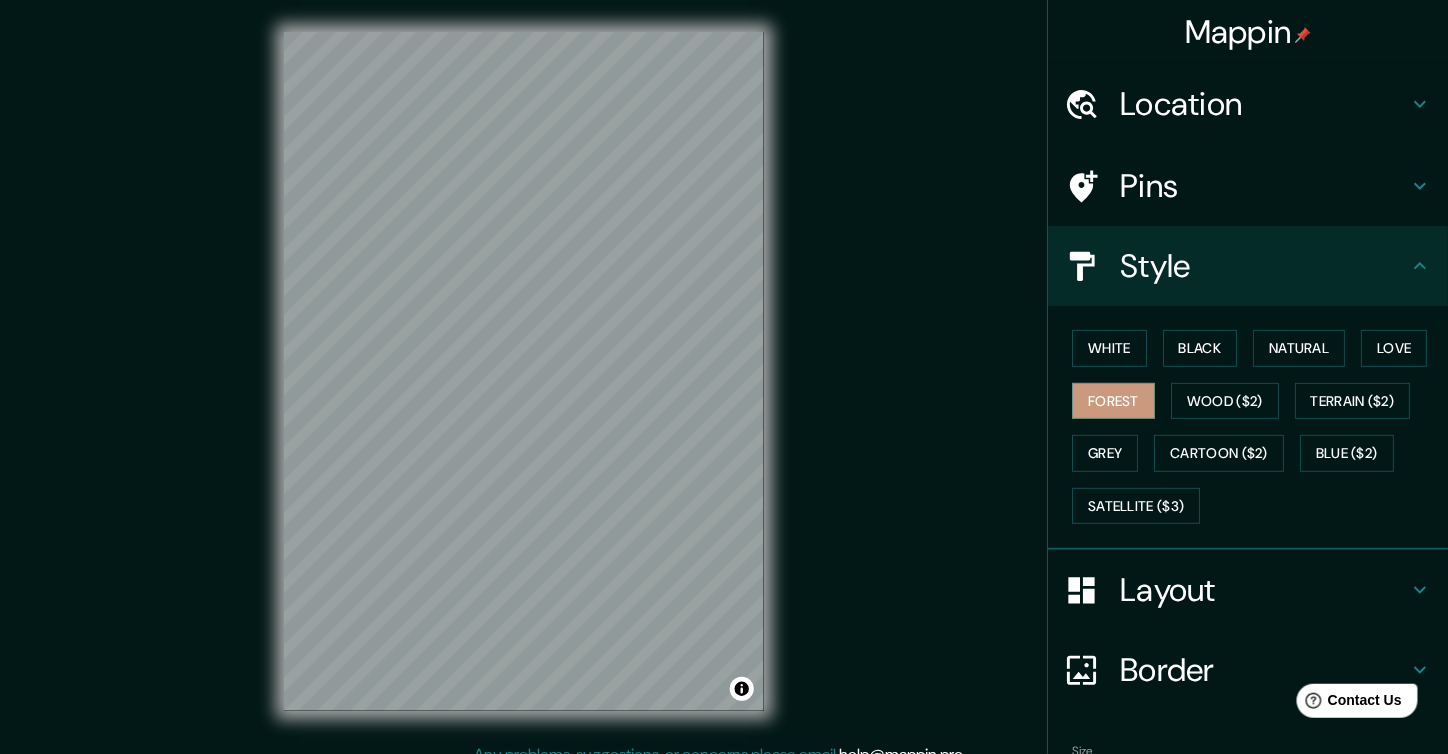 click on "Layout" at bounding box center [1264, 104] 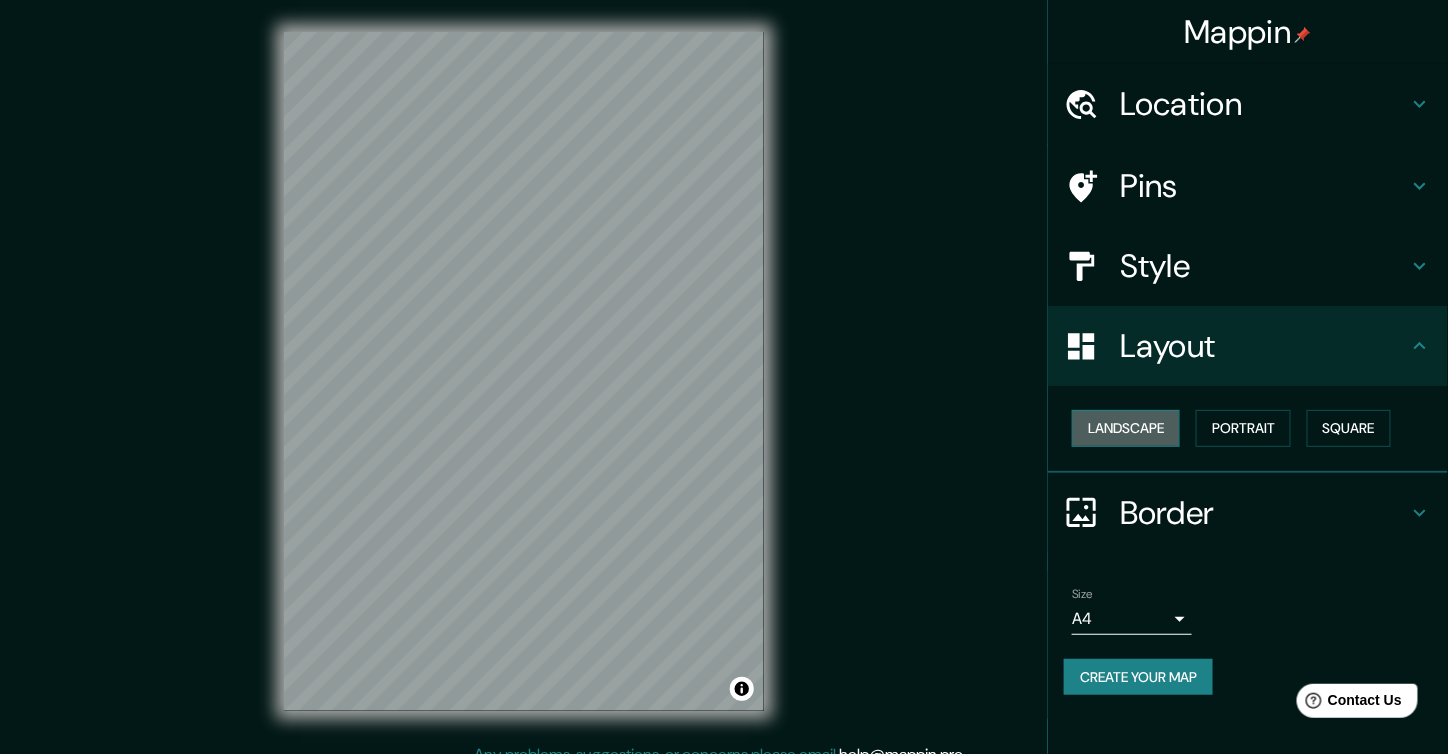 click on "Landscape" at bounding box center (1126, 428) 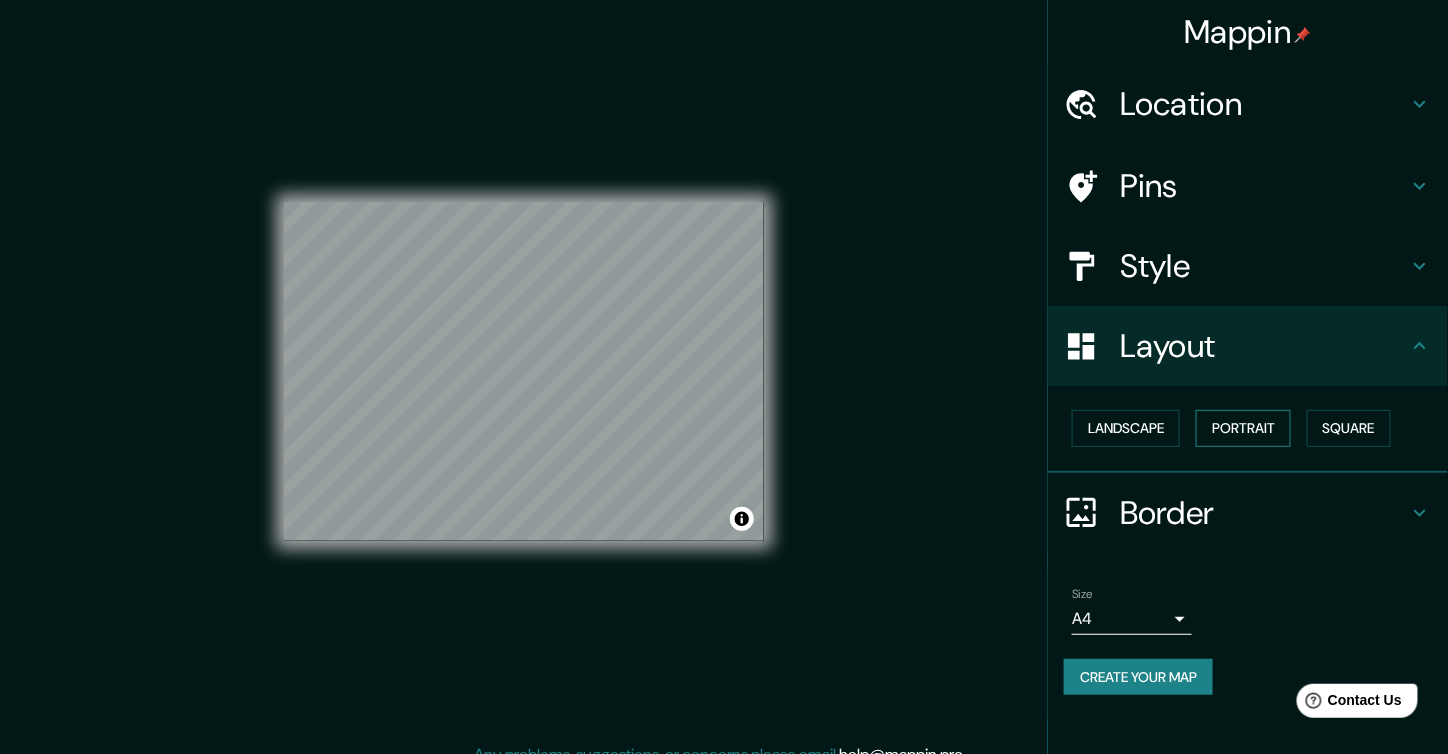 click on "Portrait" at bounding box center [1243, 428] 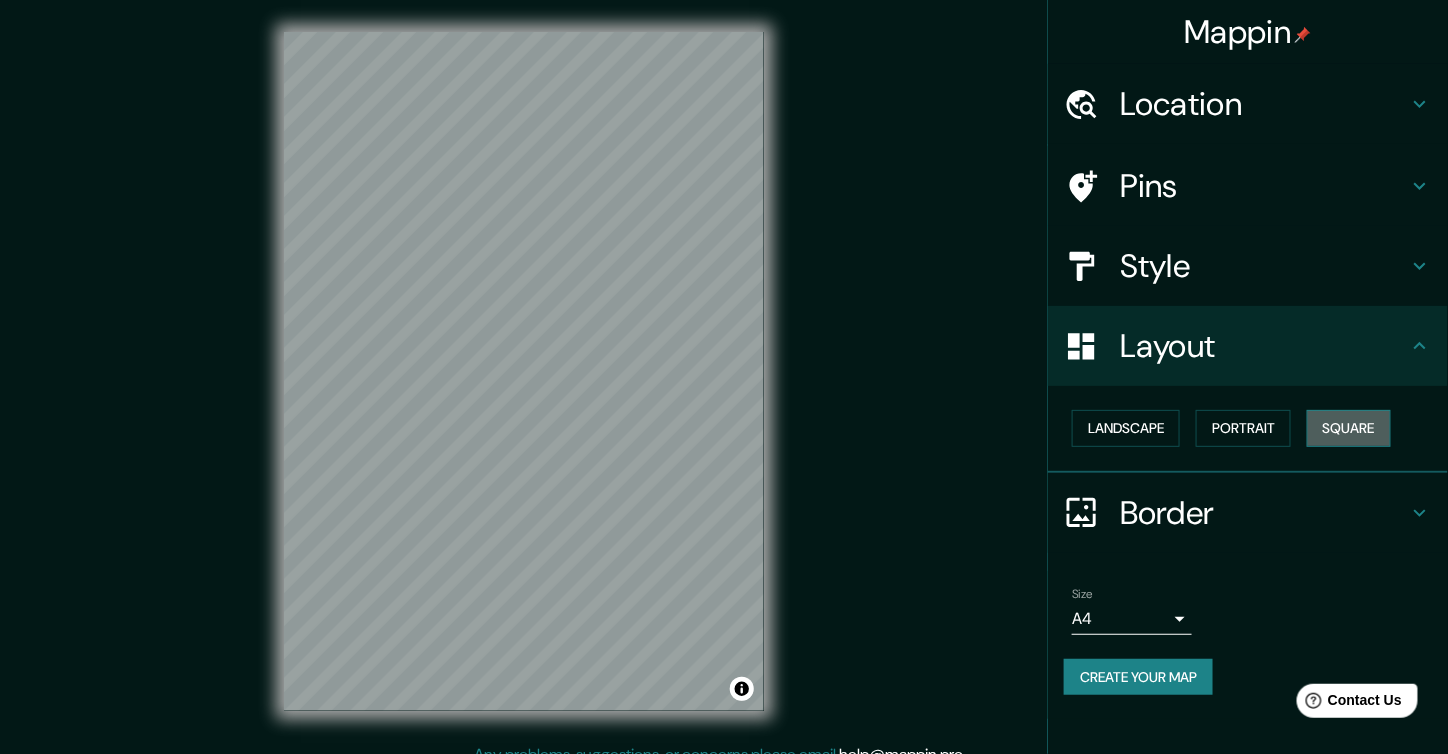 click on "Square" at bounding box center (1349, 428) 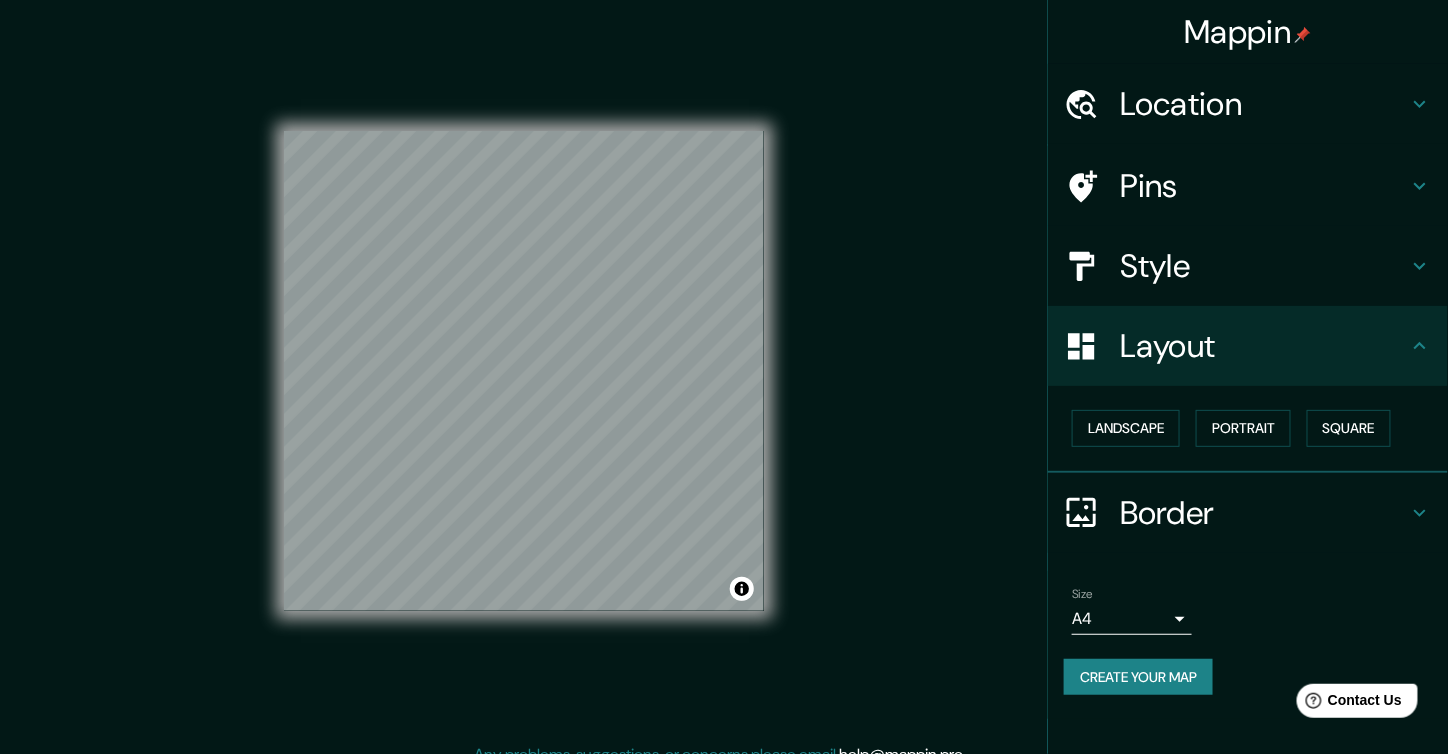 click on "Border" at bounding box center (1264, 104) 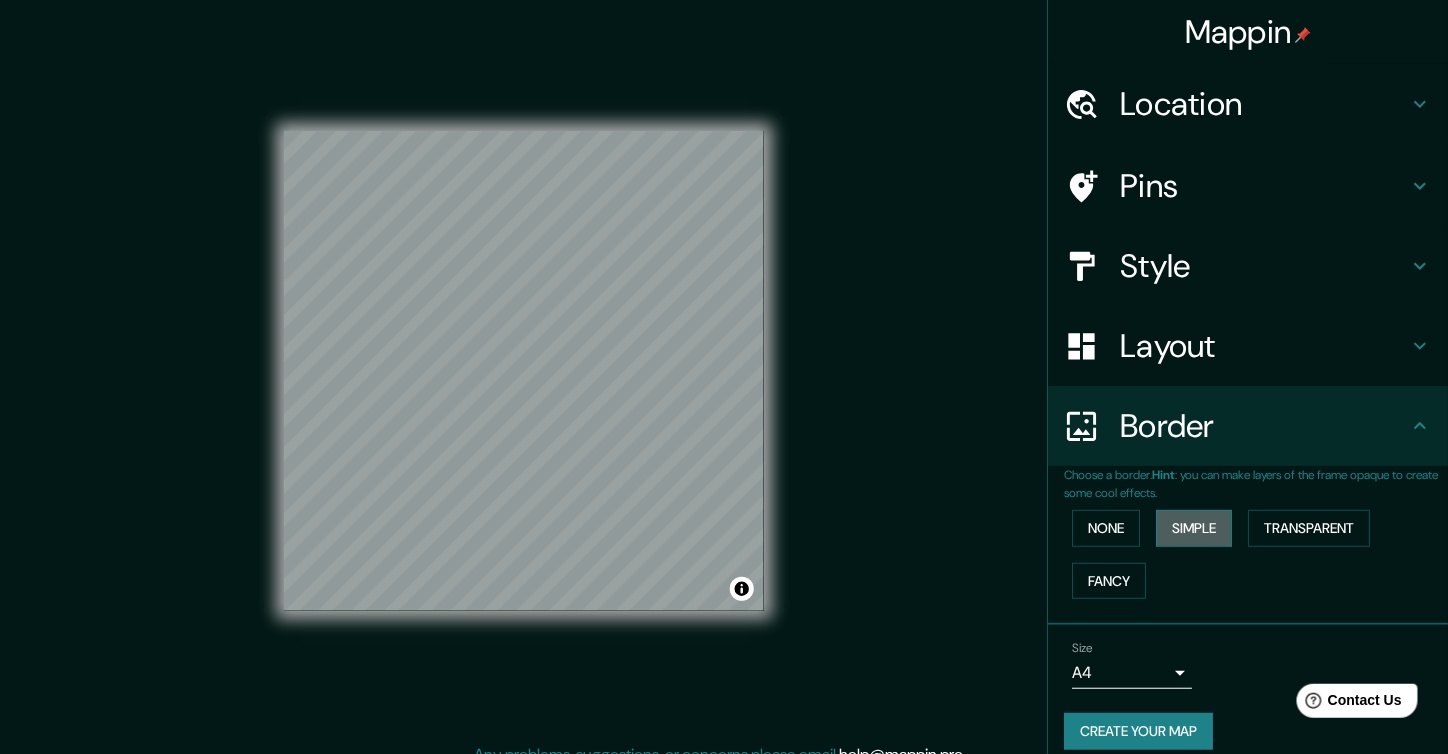 click on "Simple" at bounding box center (1194, 528) 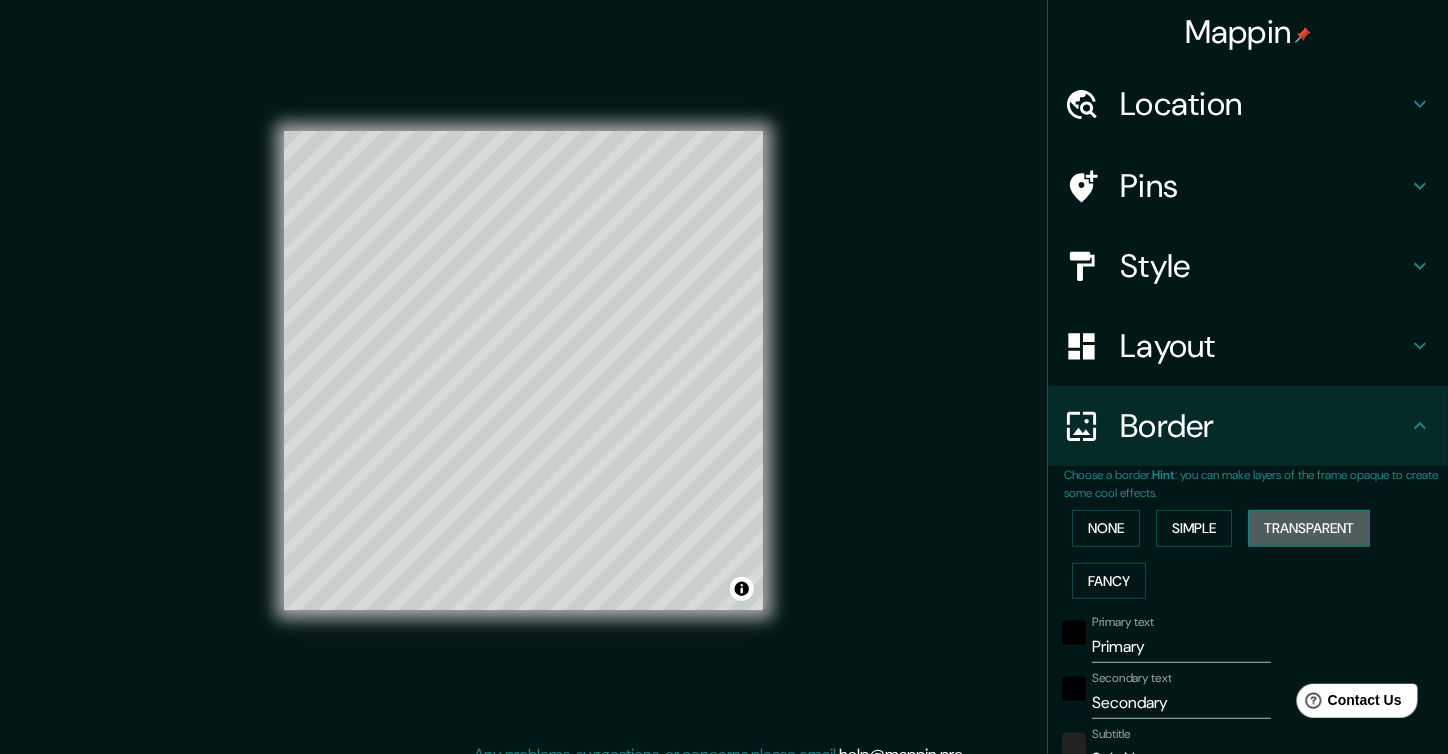 click on "Transparent" at bounding box center [1309, 528] 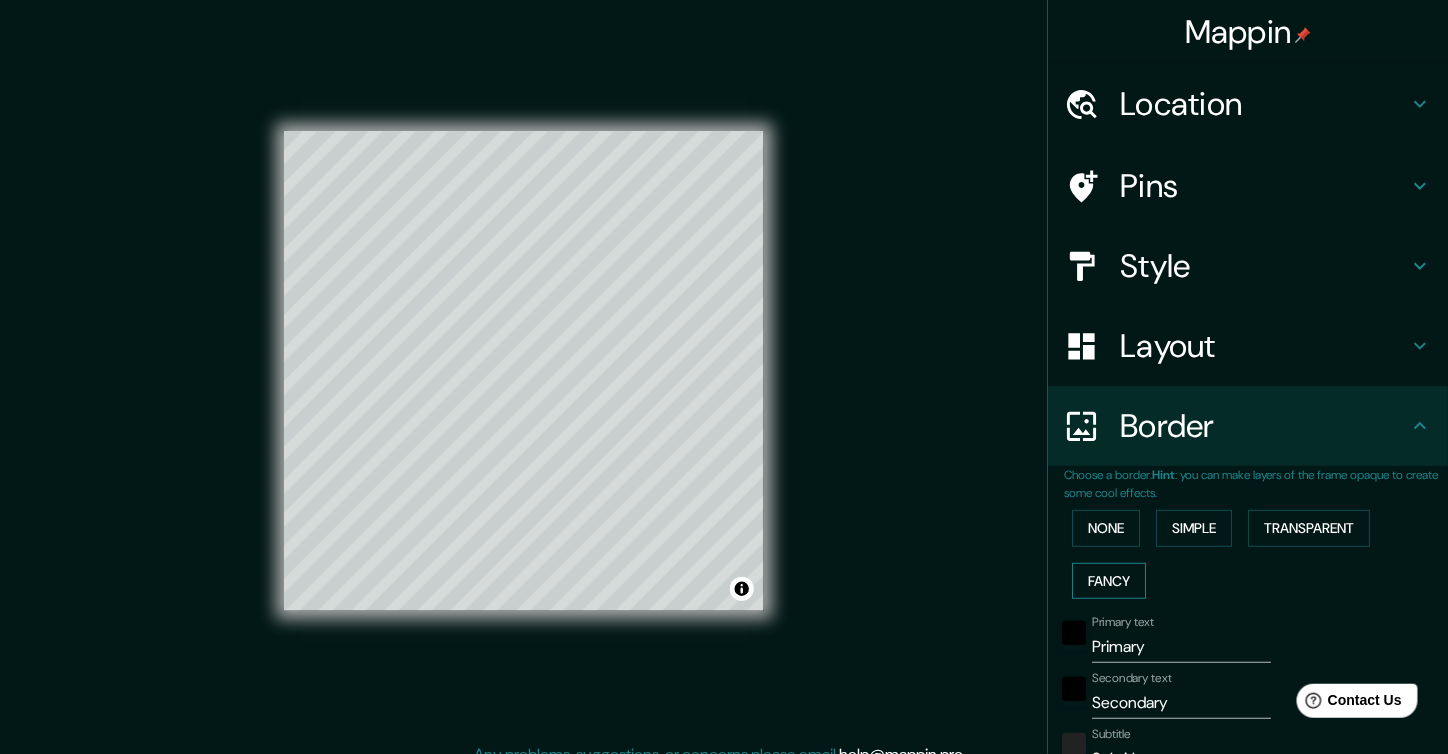 click on "Fancy" at bounding box center (1109, 581) 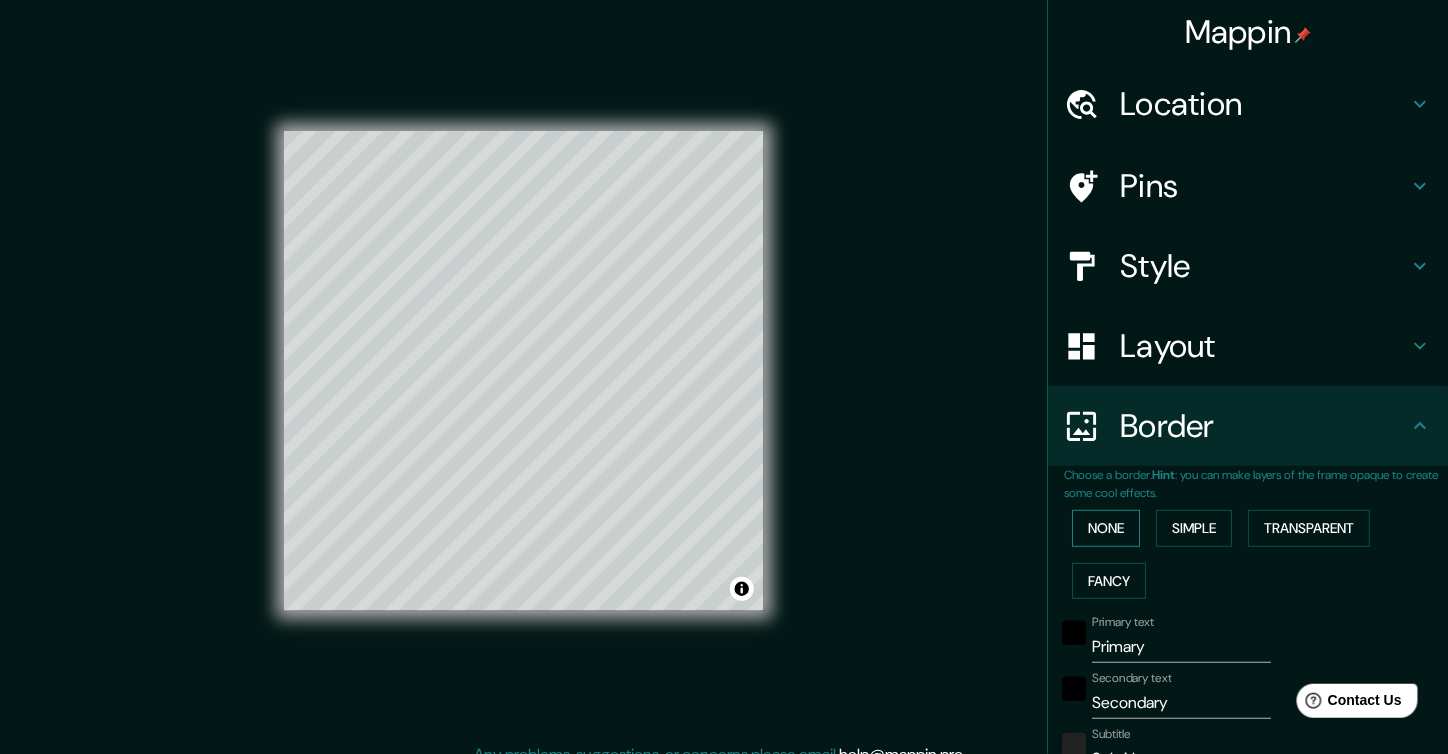 click on "None" at bounding box center [1106, 528] 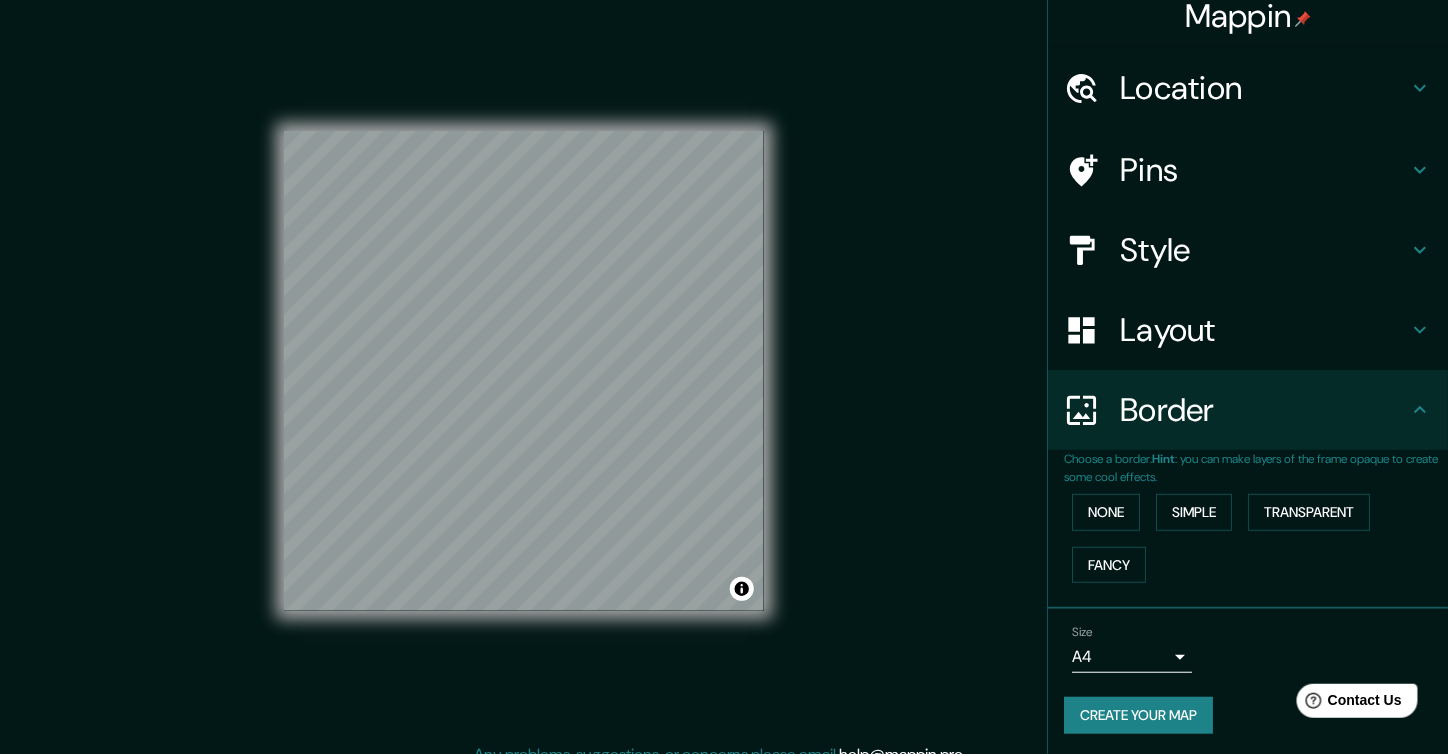 scroll, scrollTop: 17, scrollLeft: 0, axis: vertical 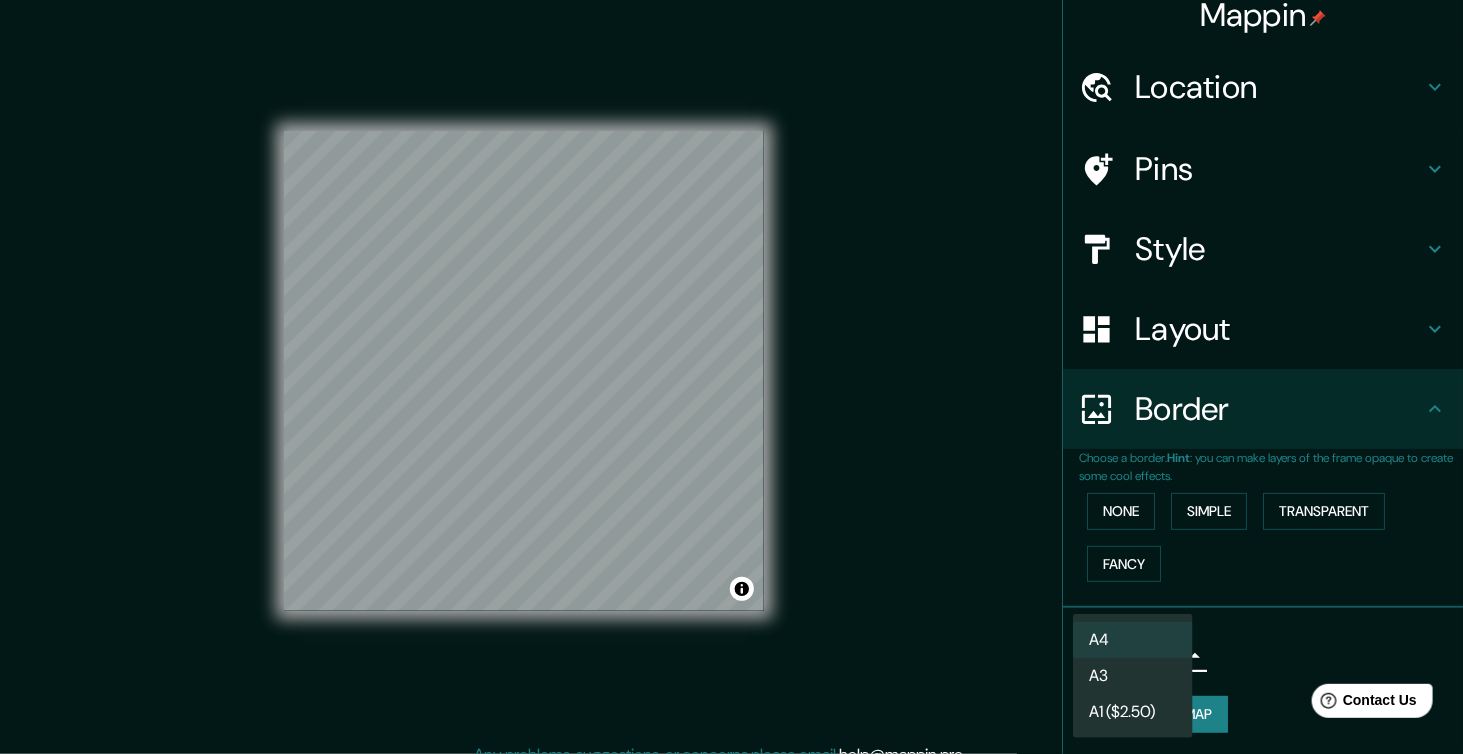 click on "Mappin Location [CITY], [STATE], [COUNTRY] Pins Style Layout Border Choose a border. Hint : you can make layers of the frame opaque to create some cool effects. None Simple Transparent Fancy Size A4 single Create your map © Mapbox © OpenStreetMap Improve this map Any problems, suggestions, or concerns please email help@example.com . . . A4 A3 A1 ($2.50)" at bounding box center (731, 377) 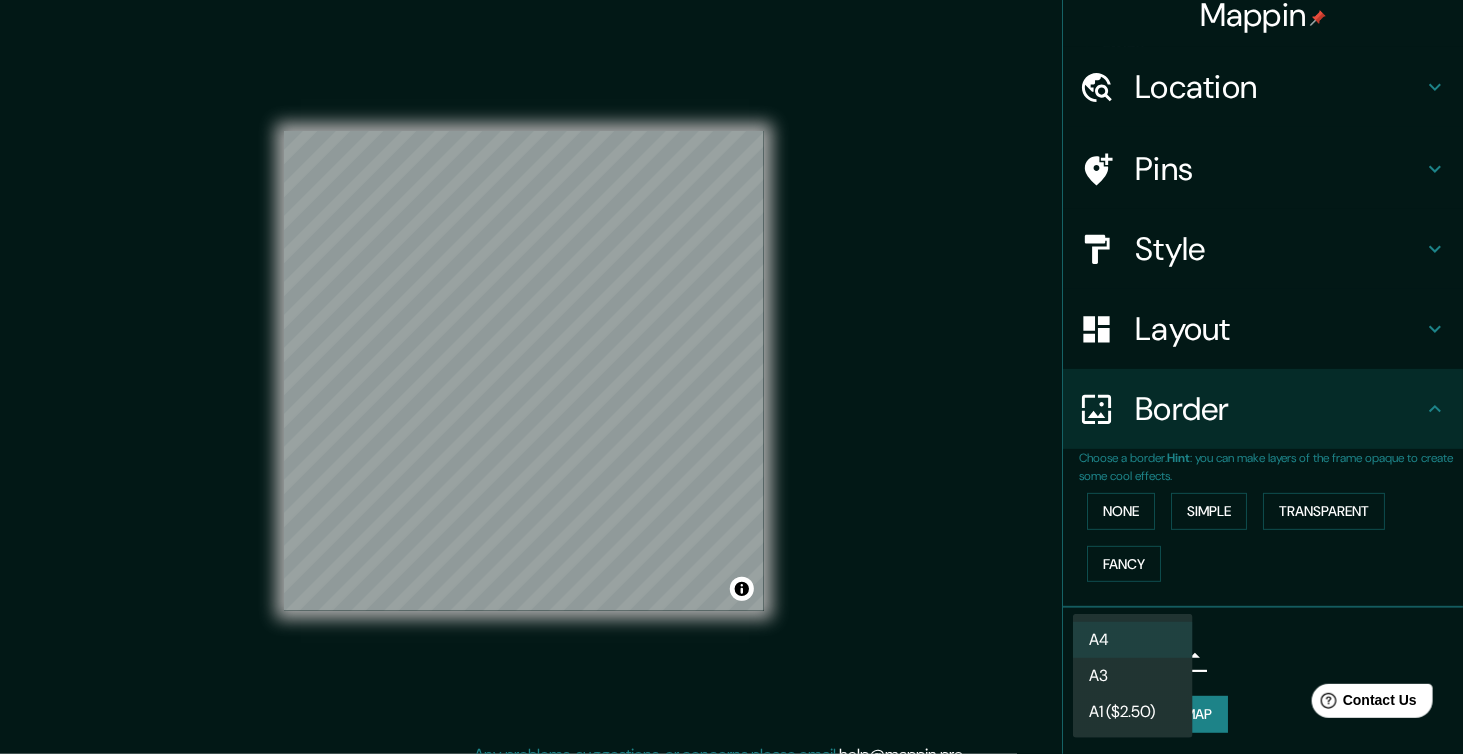 click at bounding box center (731, 377) 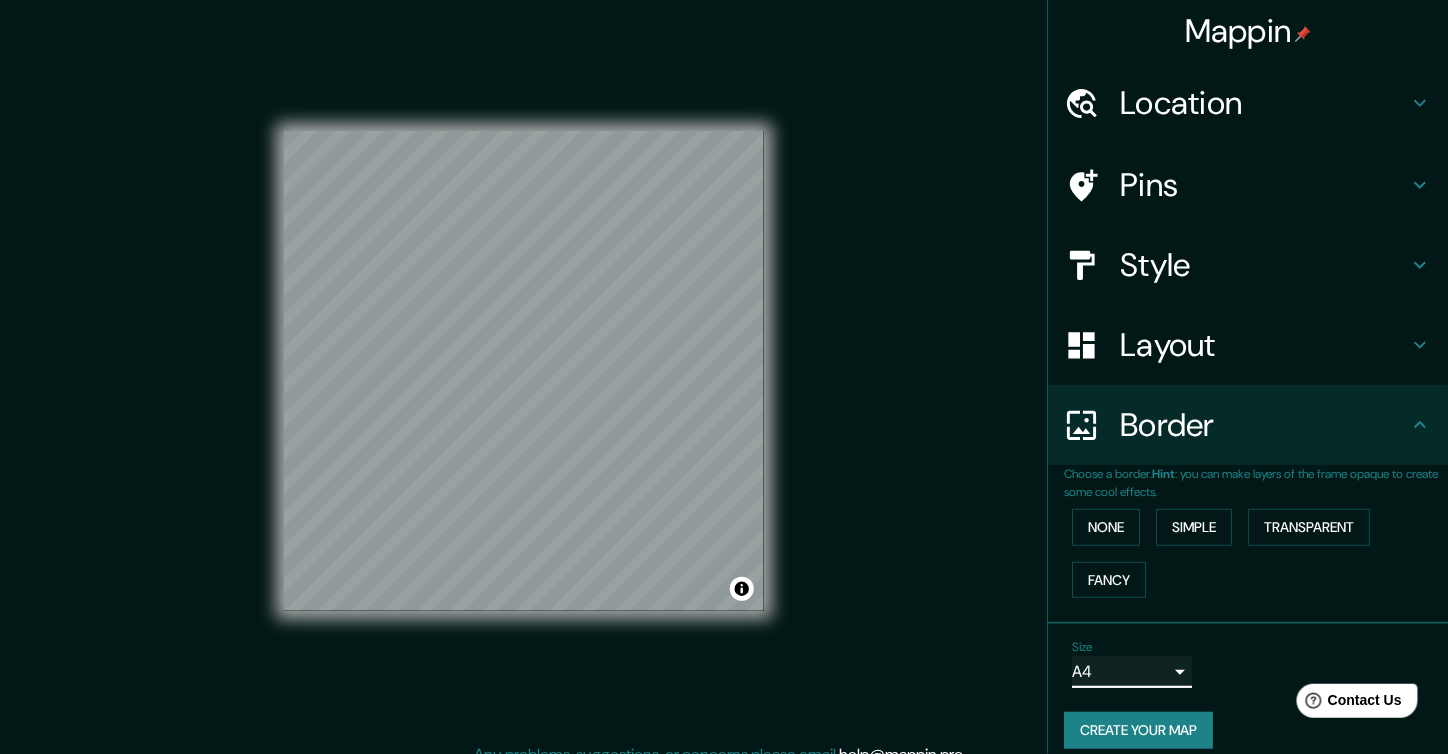 scroll, scrollTop: 0, scrollLeft: 0, axis: both 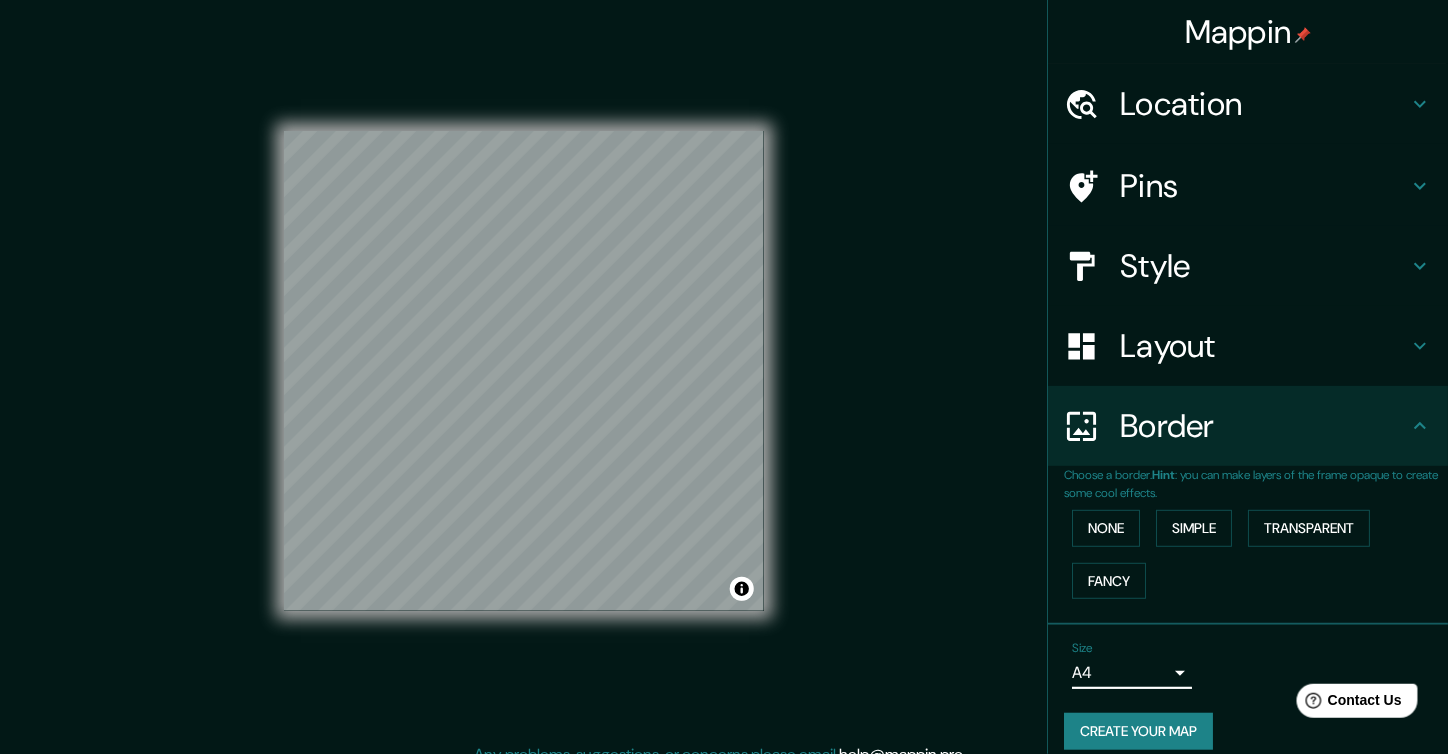 click on "Pins" at bounding box center [1264, 104] 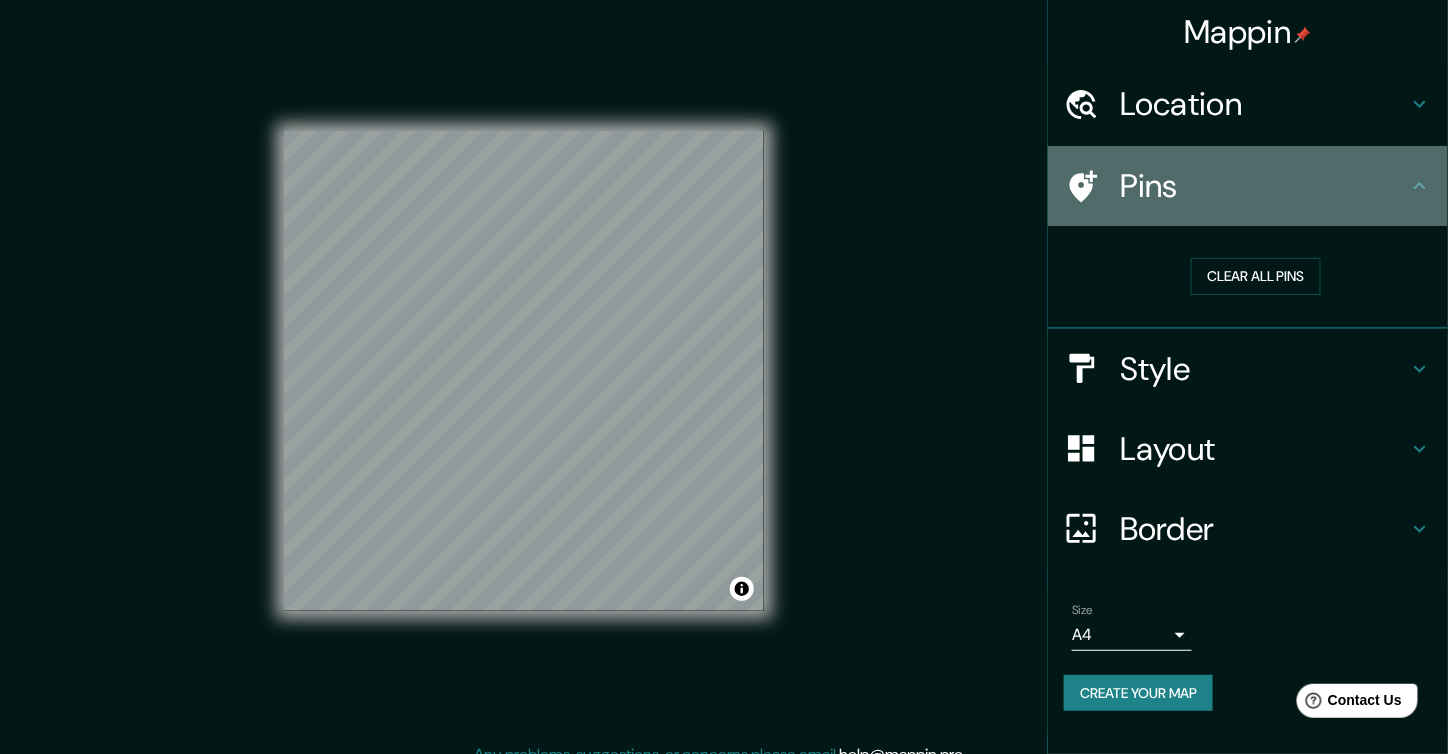 click at bounding box center (1081, 186) 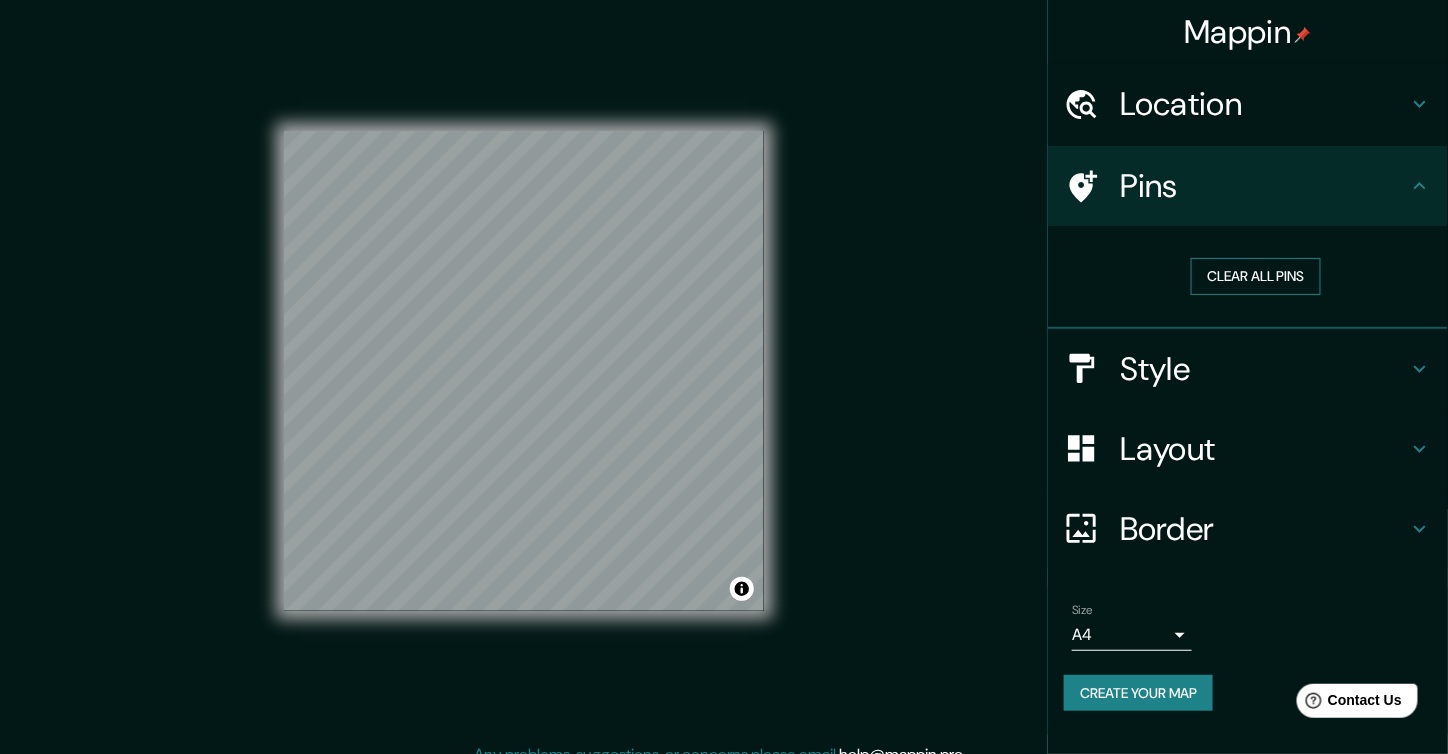 click on "Clear all pins" at bounding box center (1256, 276) 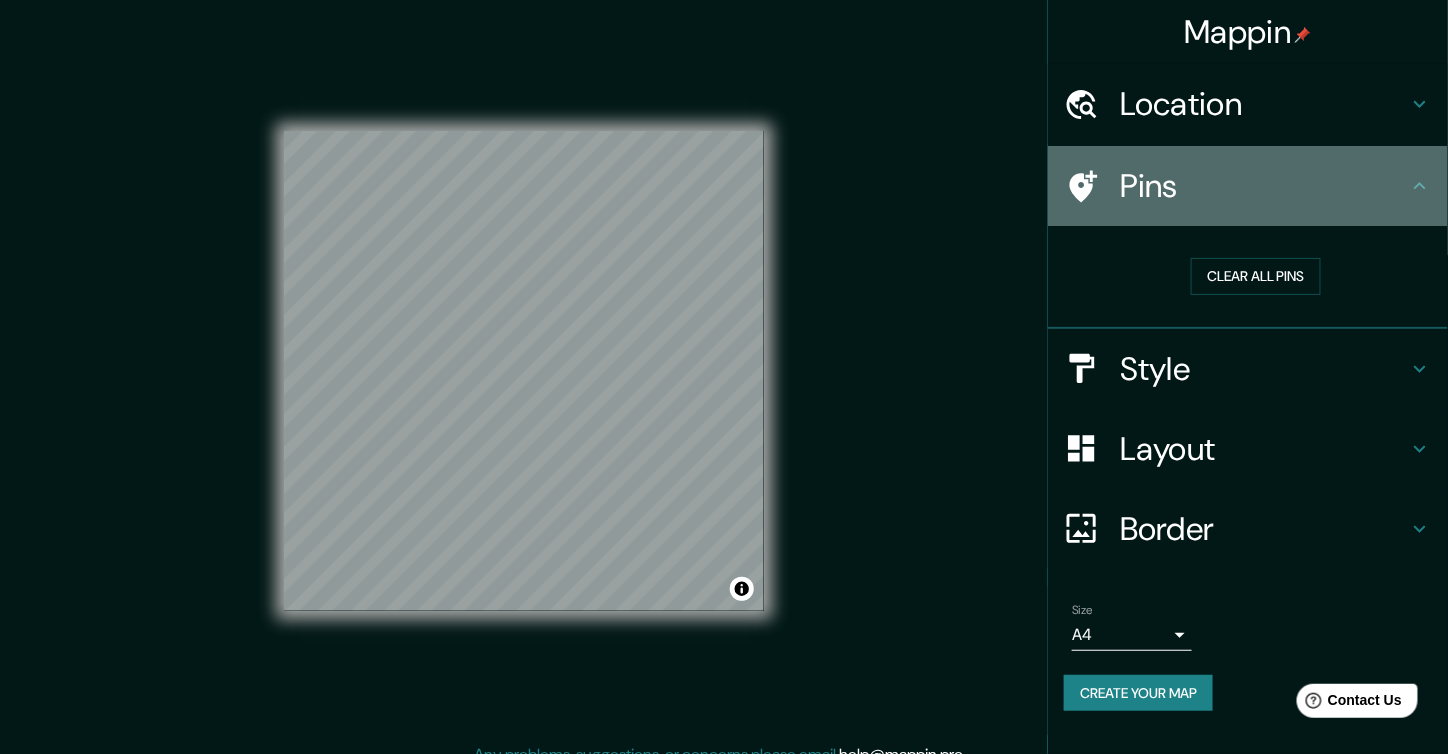click on "Pins" at bounding box center (1264, 104) 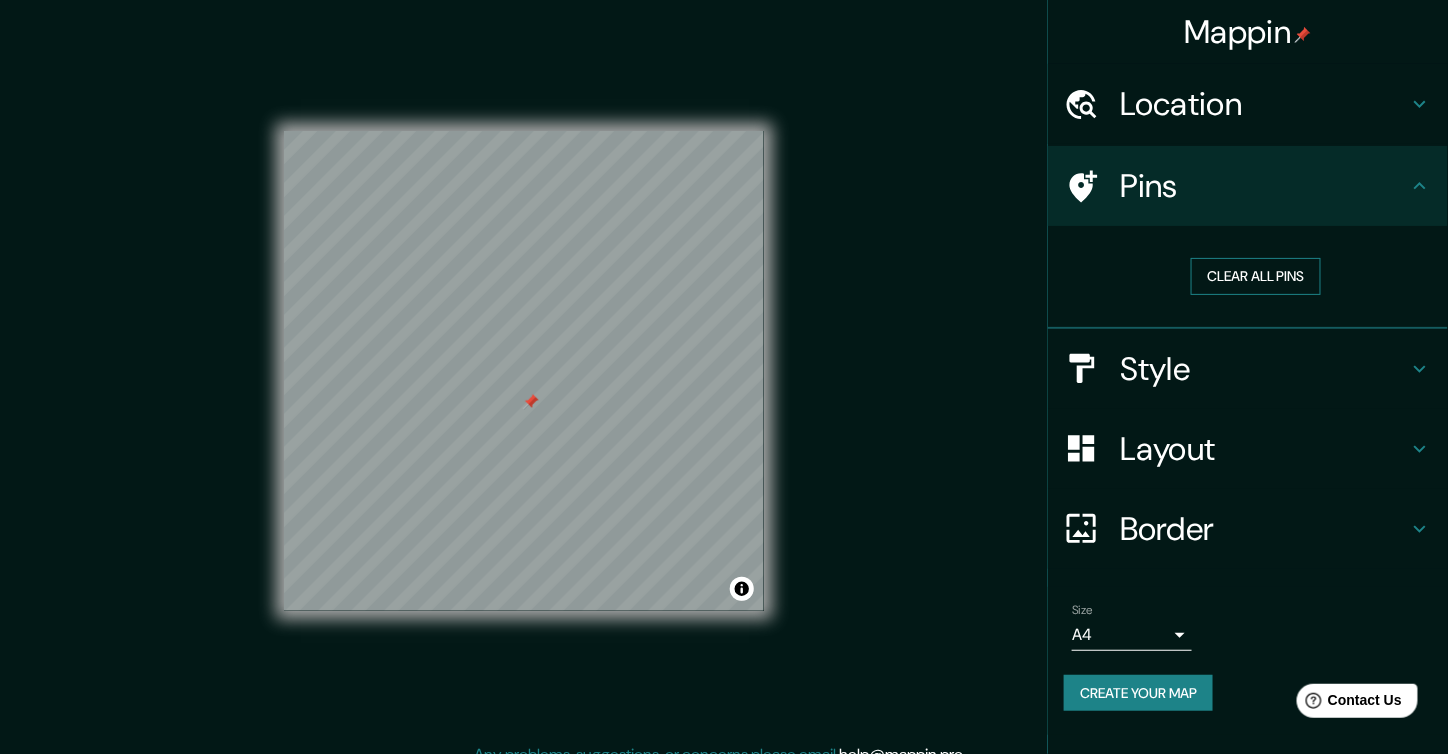 click on "Clear all pins" at bounding box center (1256, 276) 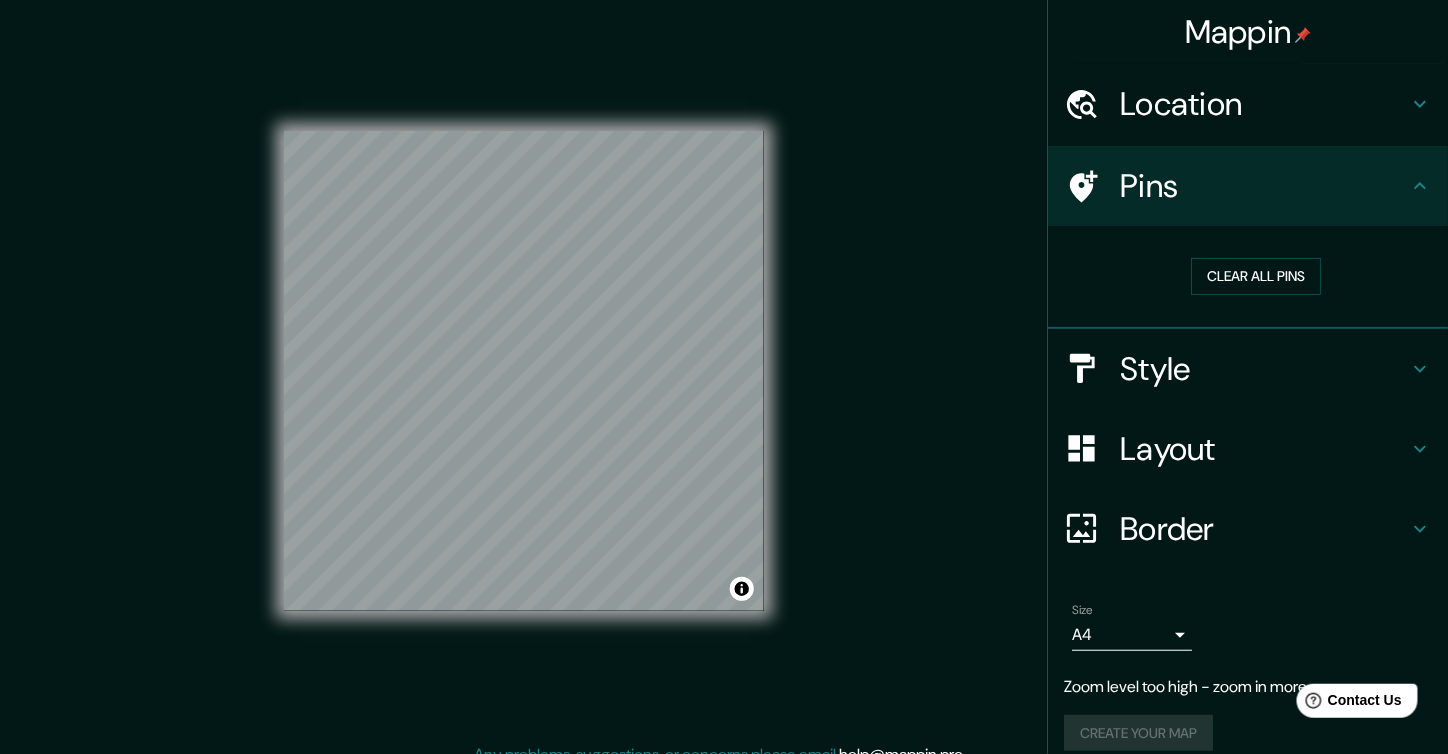 click on "Style" at bounding box center [1264, 104] 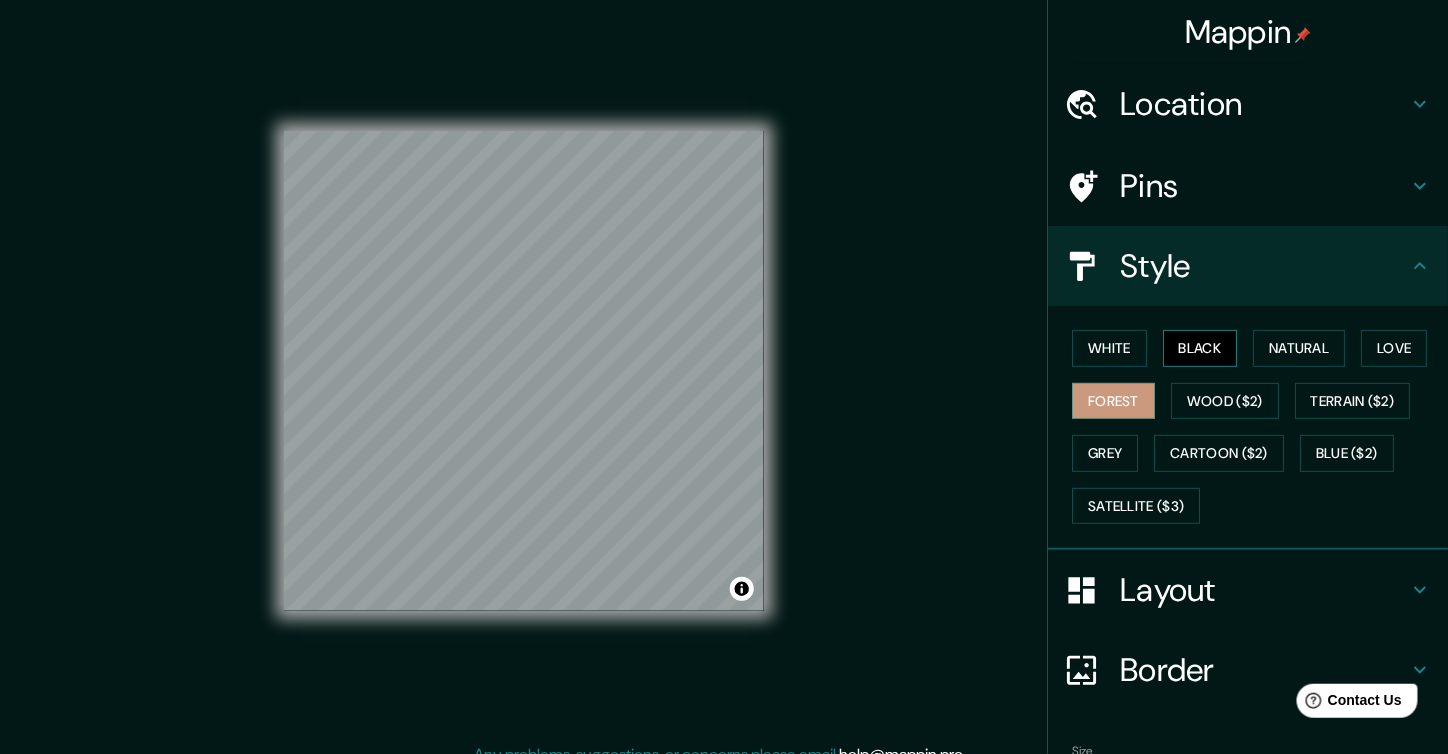 click on "Black" at bounding box center (1200, 348) 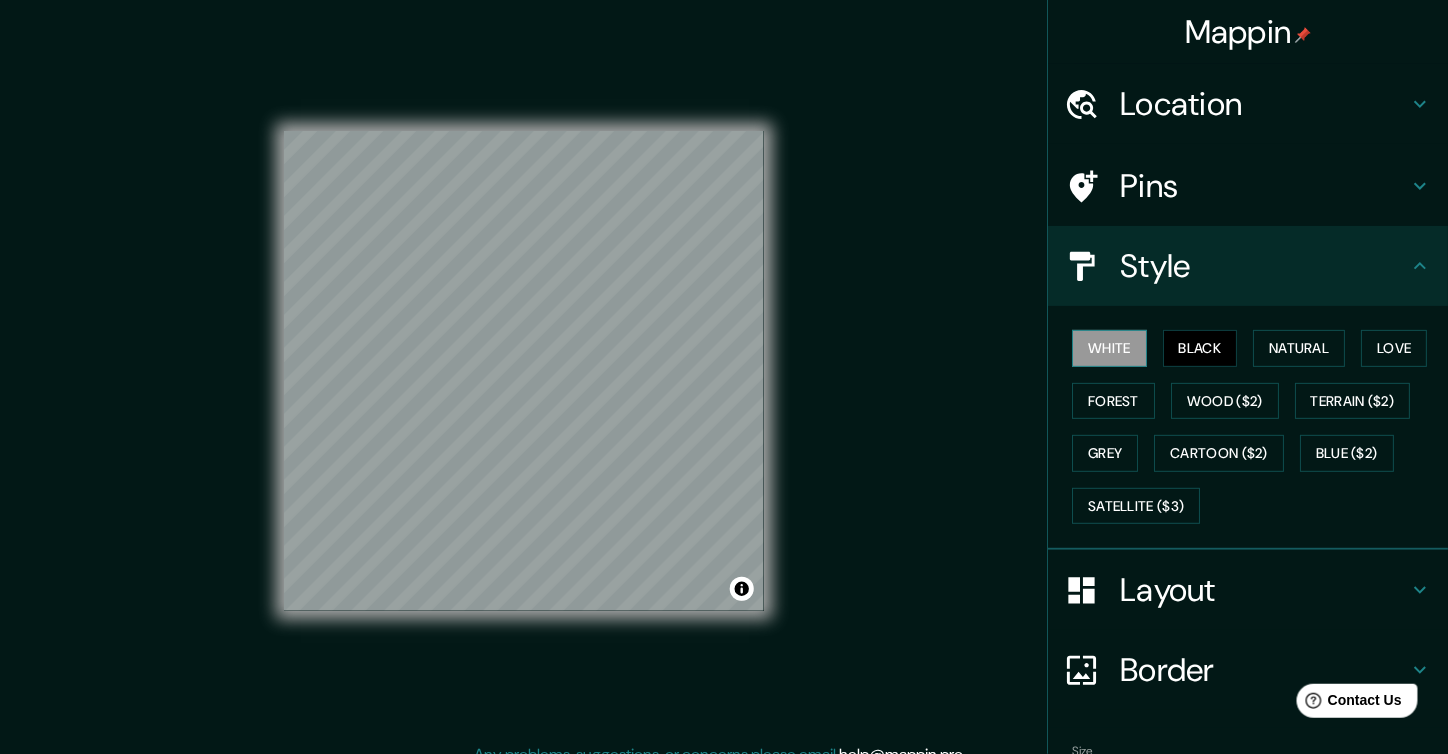 click on "White" at bounding box center [1109, 348] 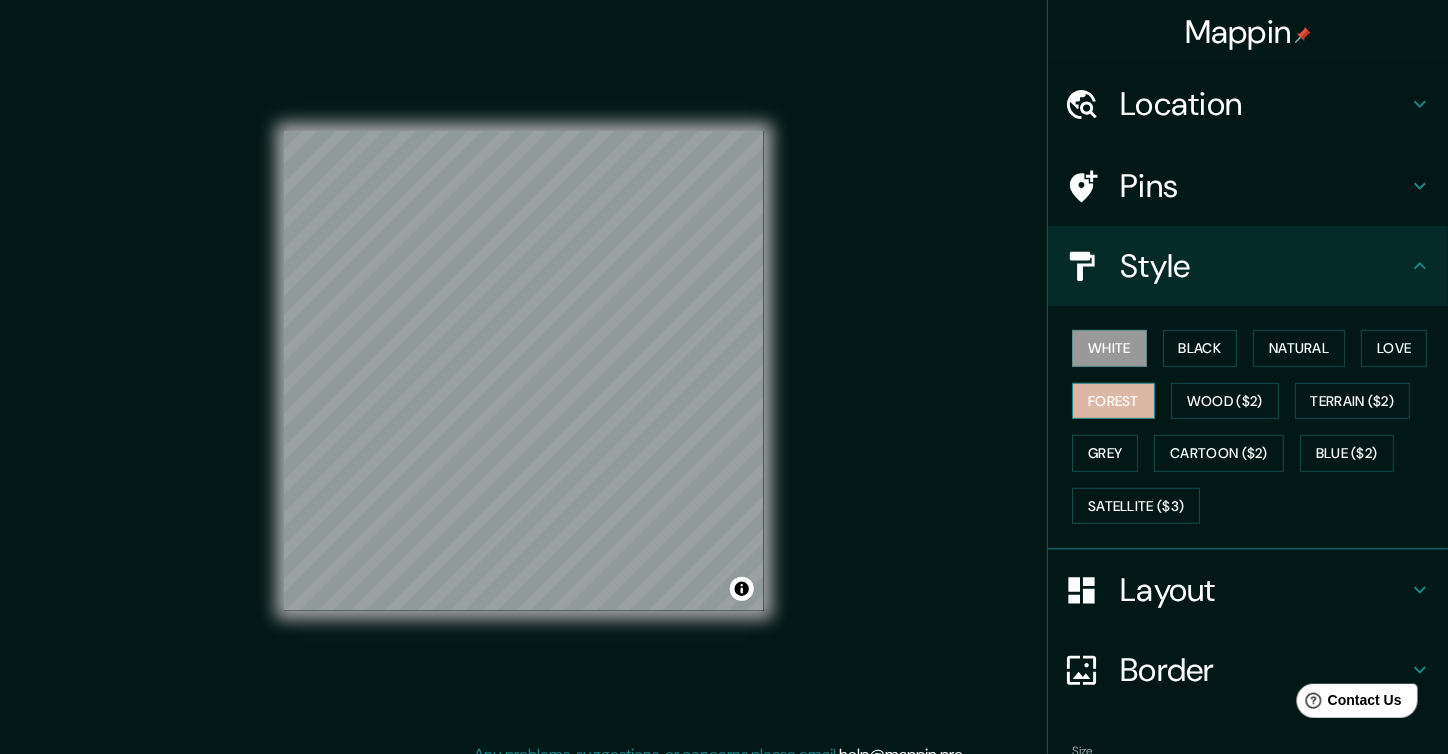 click on "Forest" at bounding box center [1113, 401] 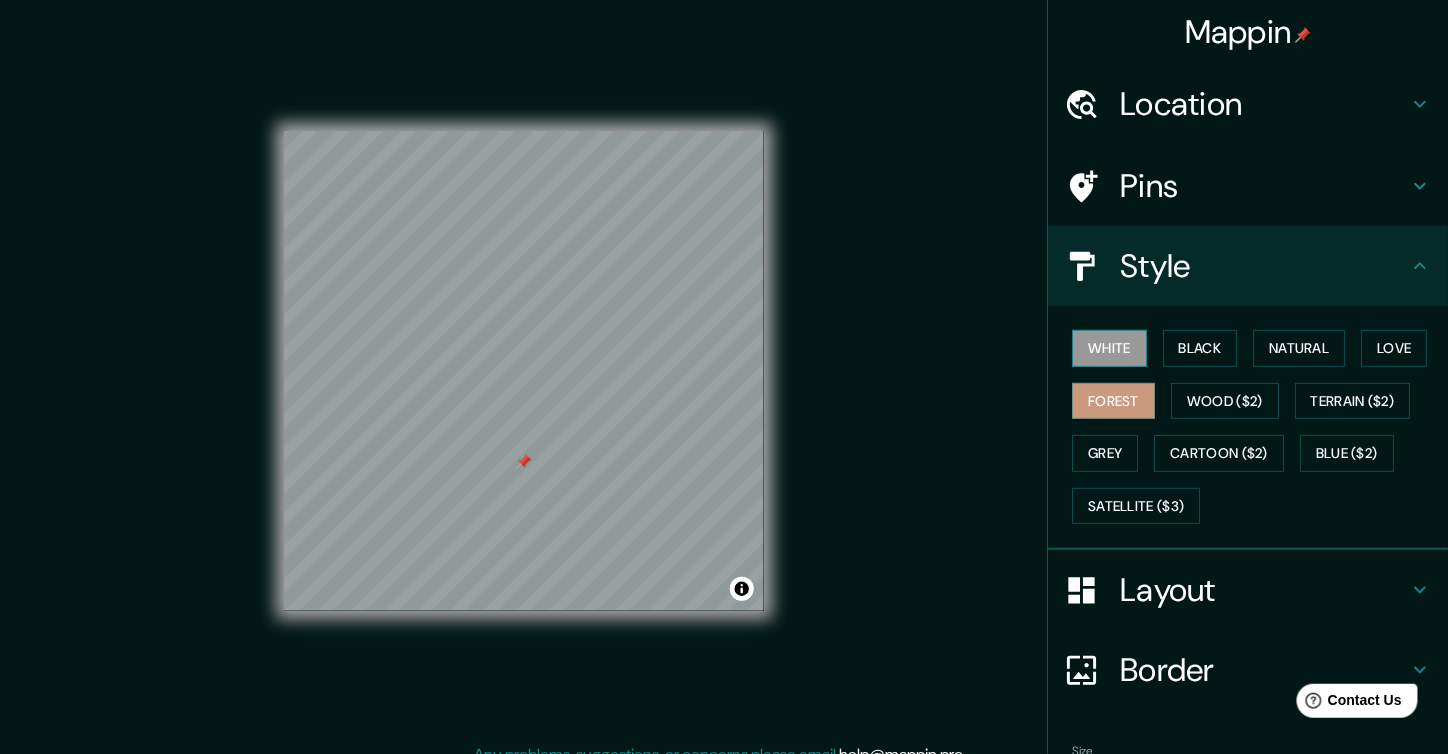 click on "White" at bounding box center (1109, 348) 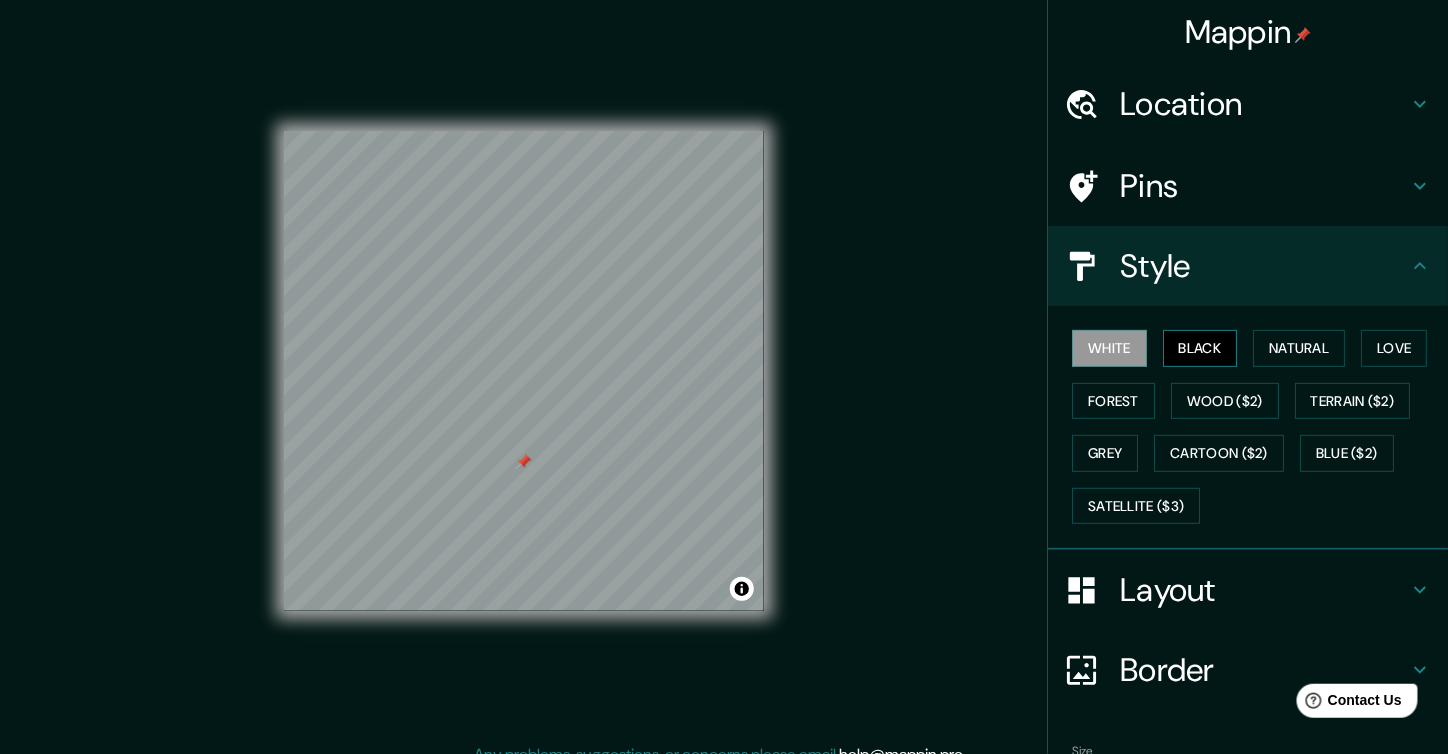 click on "Black" at bounding box center [1200, 348] 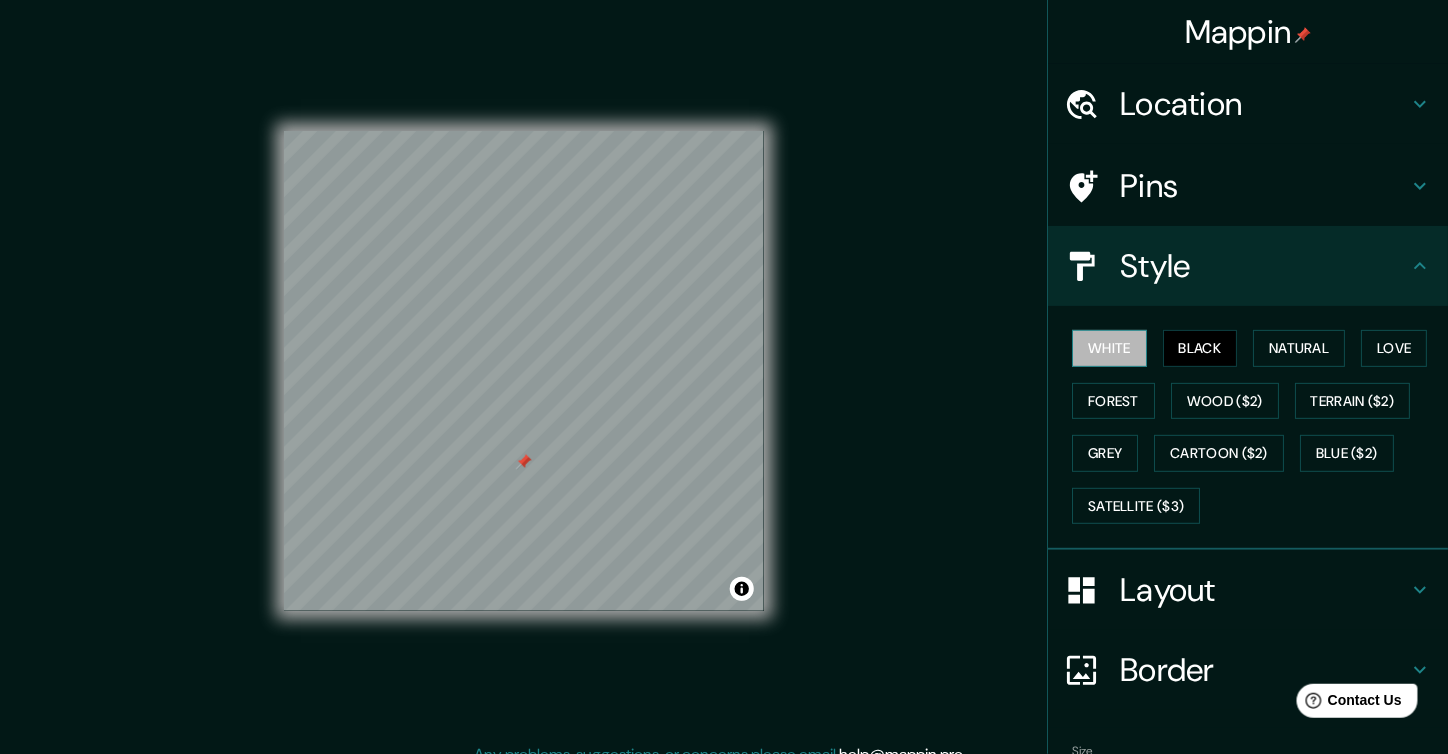 click on "White" at bounding box center [1109, 348] 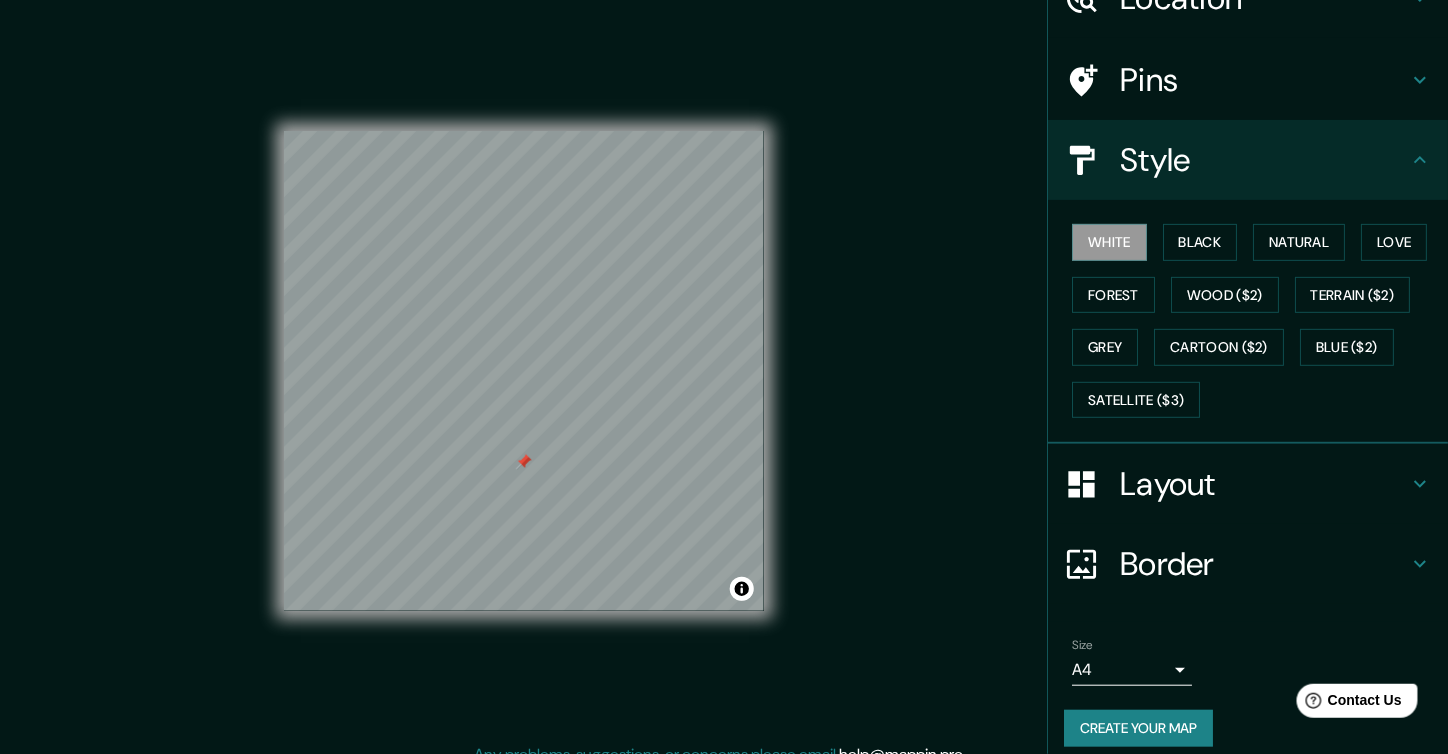 scroll, scrollTop: 117, scrollLeft: 0, axis: vertical 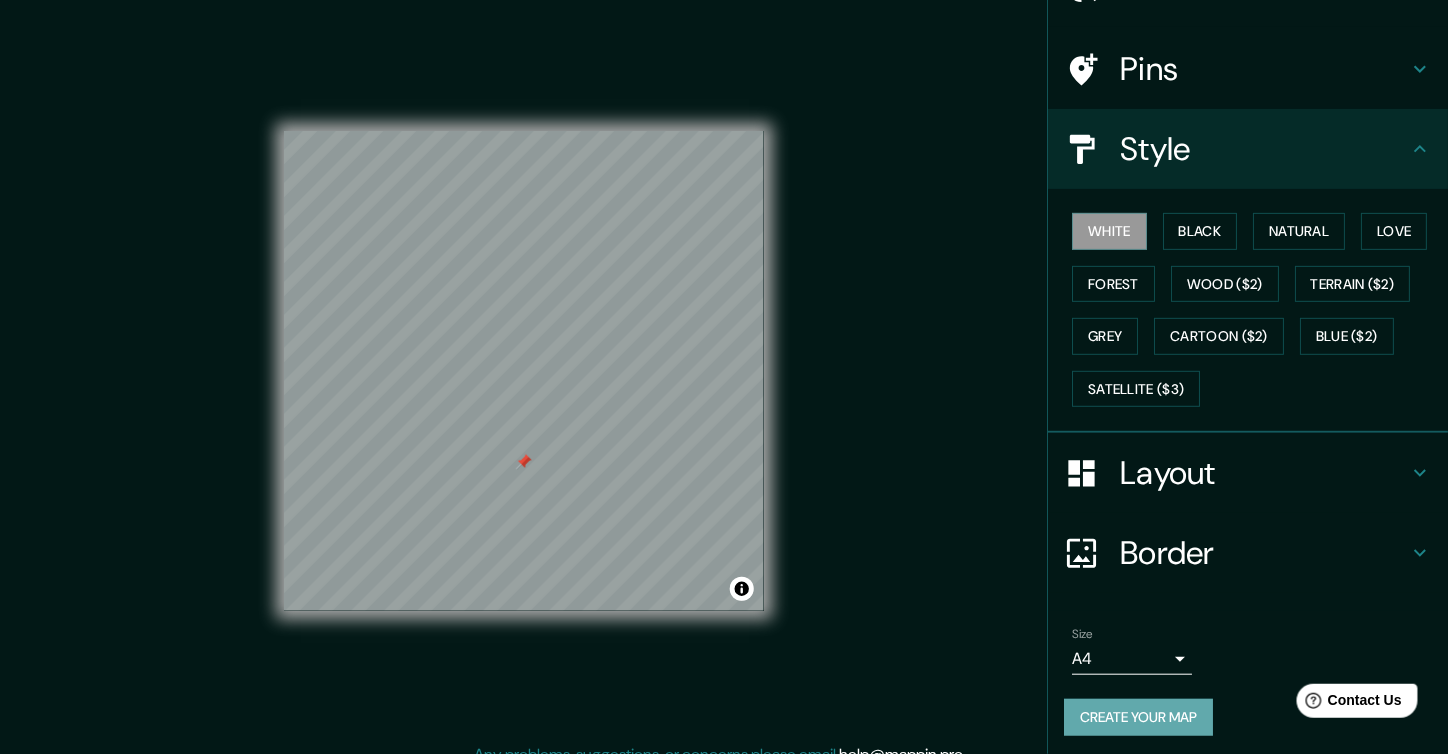 click on "Create your map" at bounding box center (1138, 717) 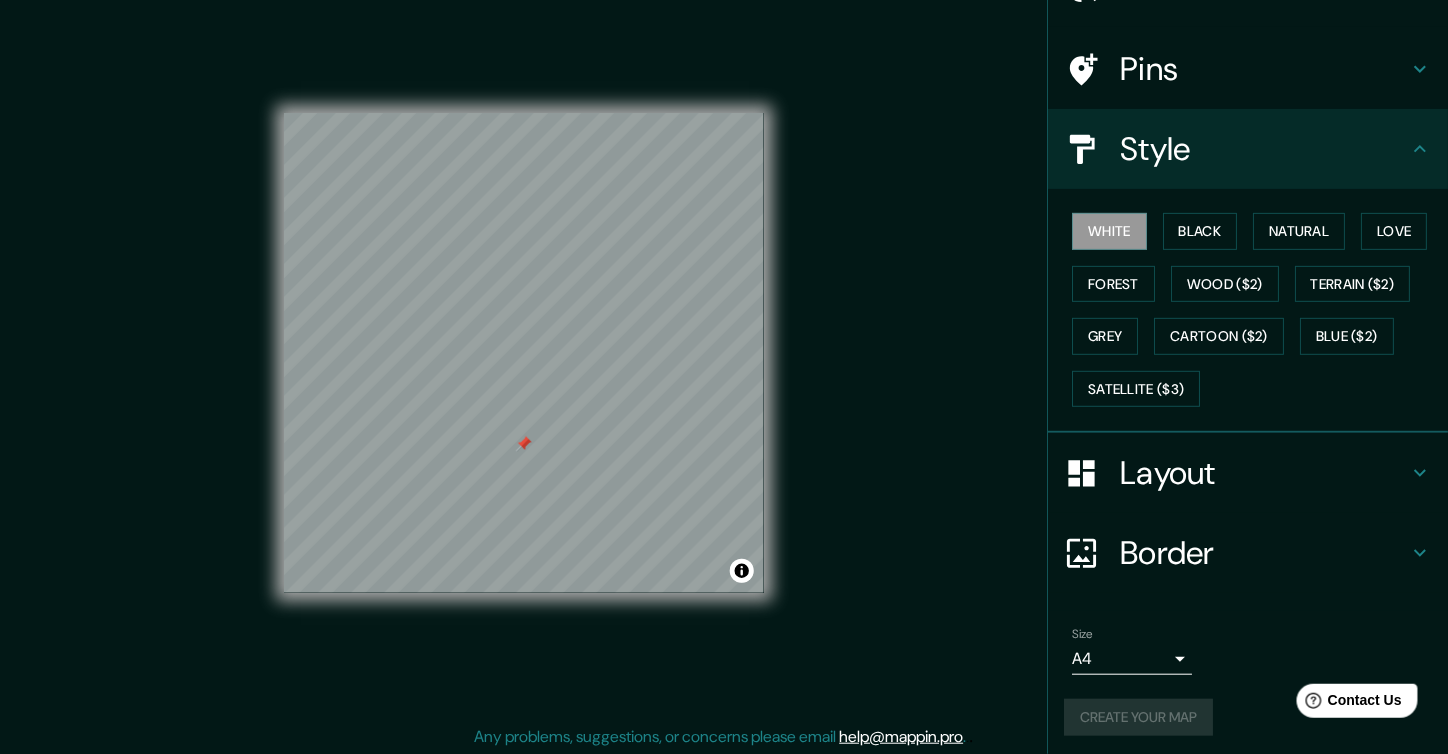 scroll, scrollTop: 20, scrollLeft: 0, axis: vertical 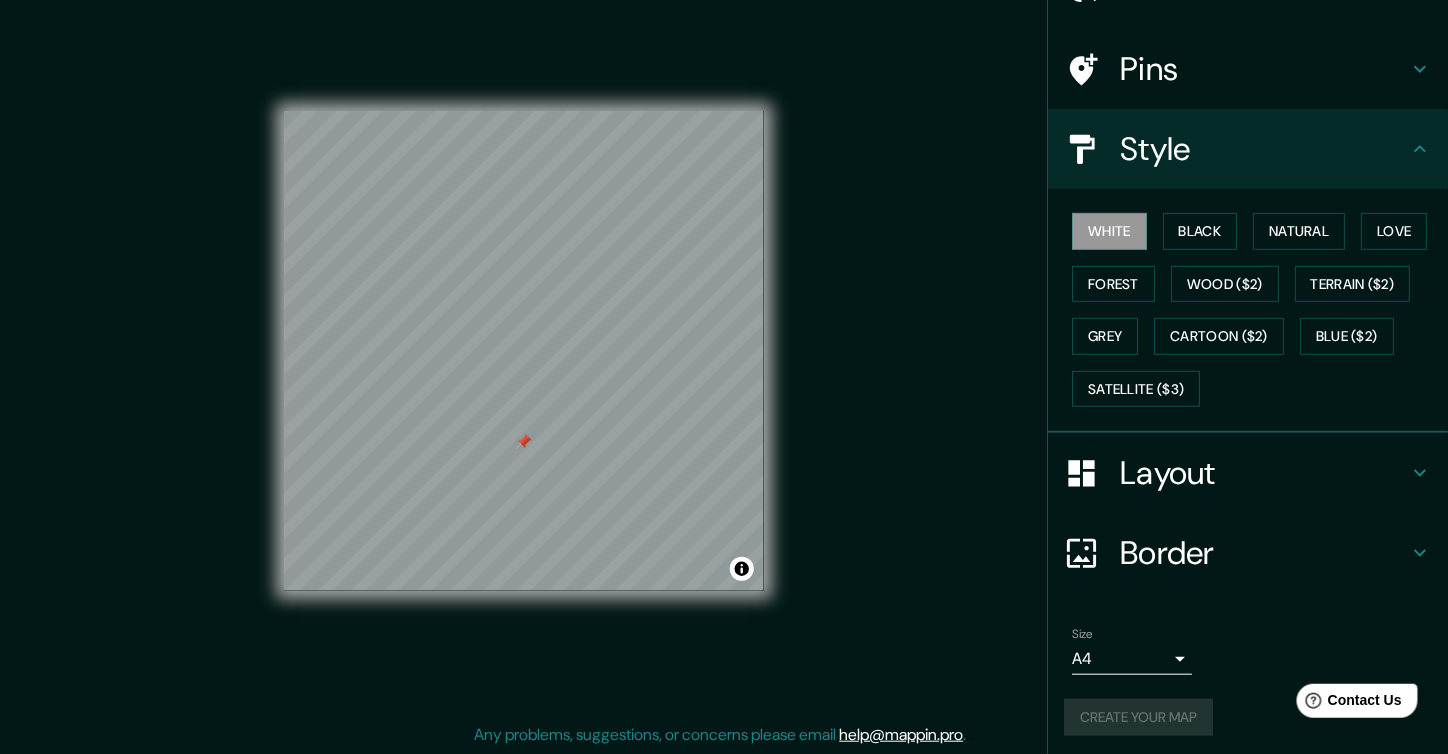 click on "Create your map" at bounding box center (1248, 717) 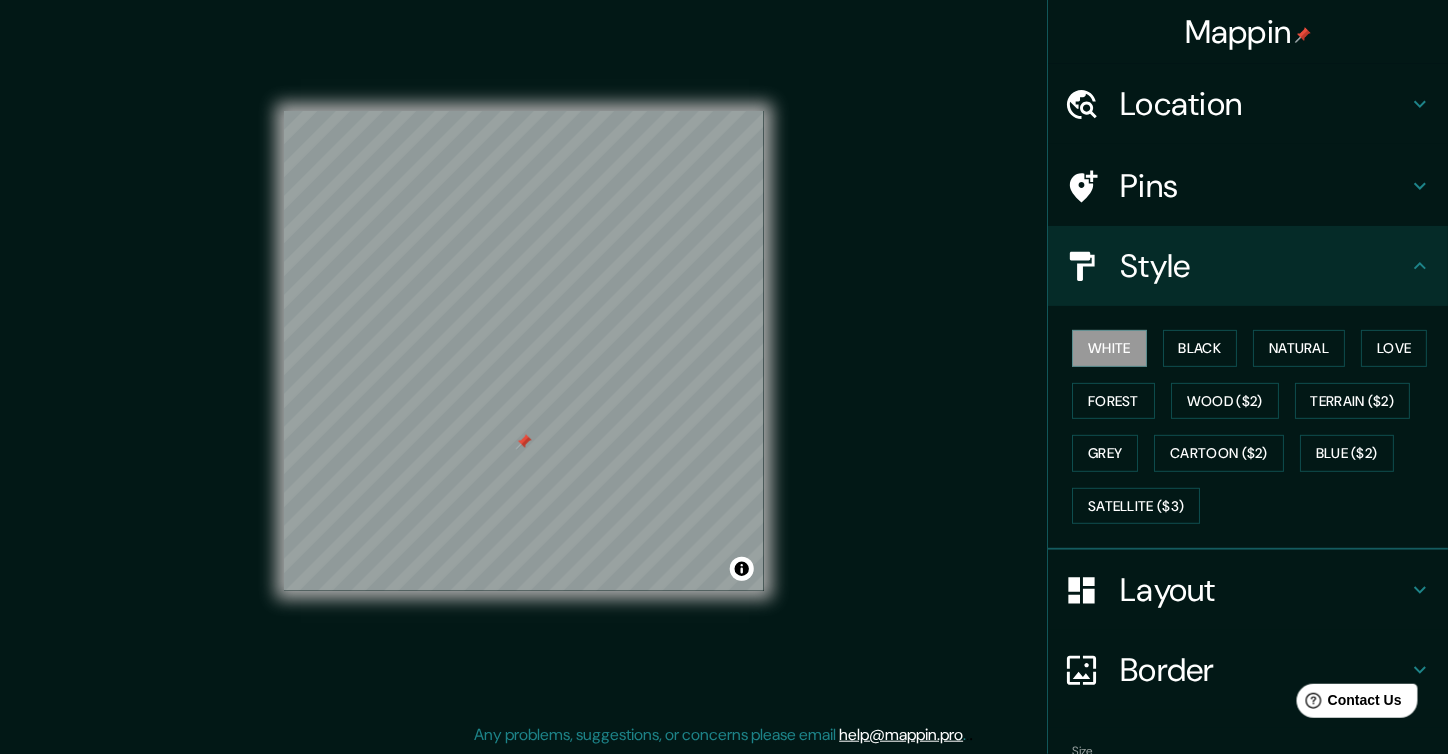 scroll, scrollTop: 0, scrollLeft: 0, axis: both 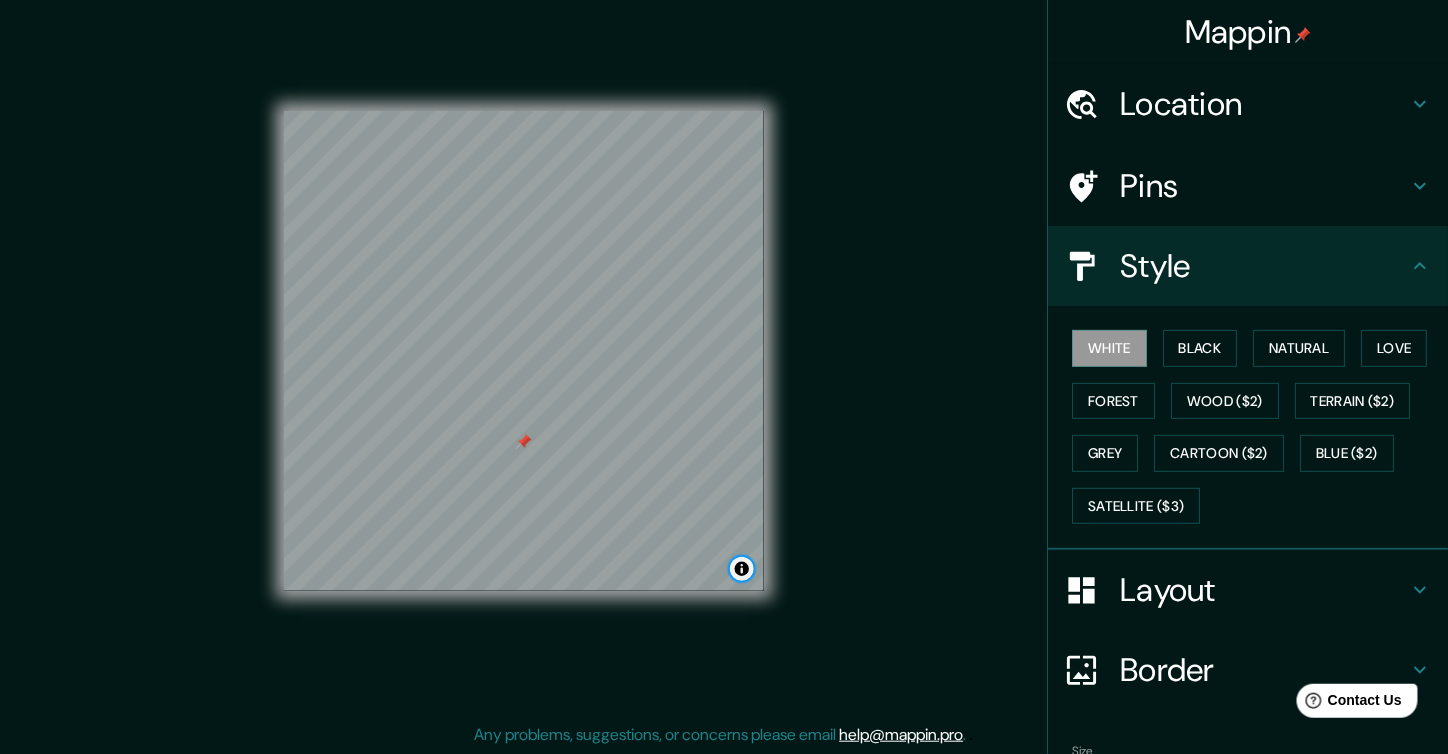 click at bounding box center (742, 569) 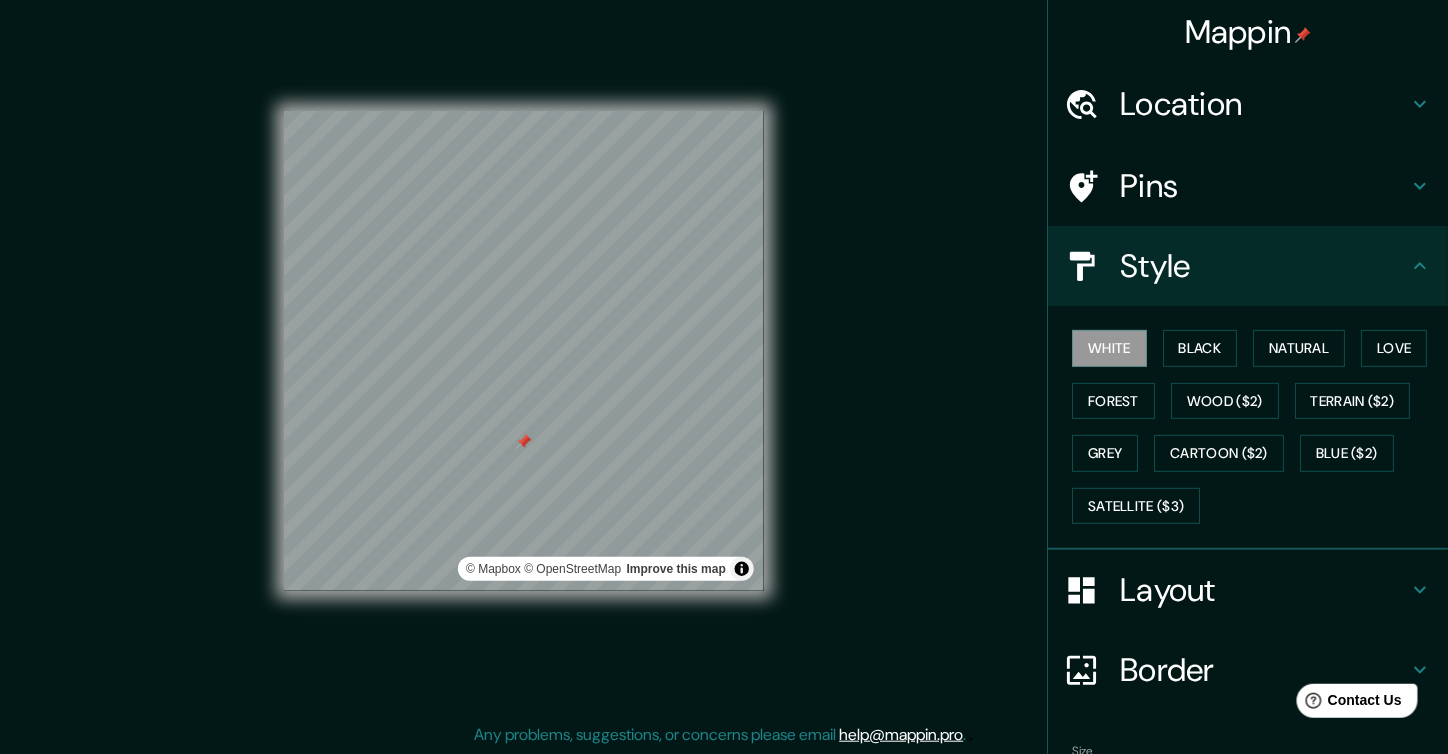 click on "Mappin Location [CITY], [STATE], [COUNTRY] Pins Style White Black Natural Love Forest Wood ($2) Terrain ($2) Grey Cartoon ($2) Blue ($2) Satellite ($3) Layout Border Choose a border. Hint : you can make layers of the frame opaque to create some cool effects. None Simple Transparent Fancy Size A4 single Create your map © Mapbox © OpenStreetMap Improve this map Any problems, suggestions, or concerns please email help@example.com . . ." at bounding box center (724, 367) 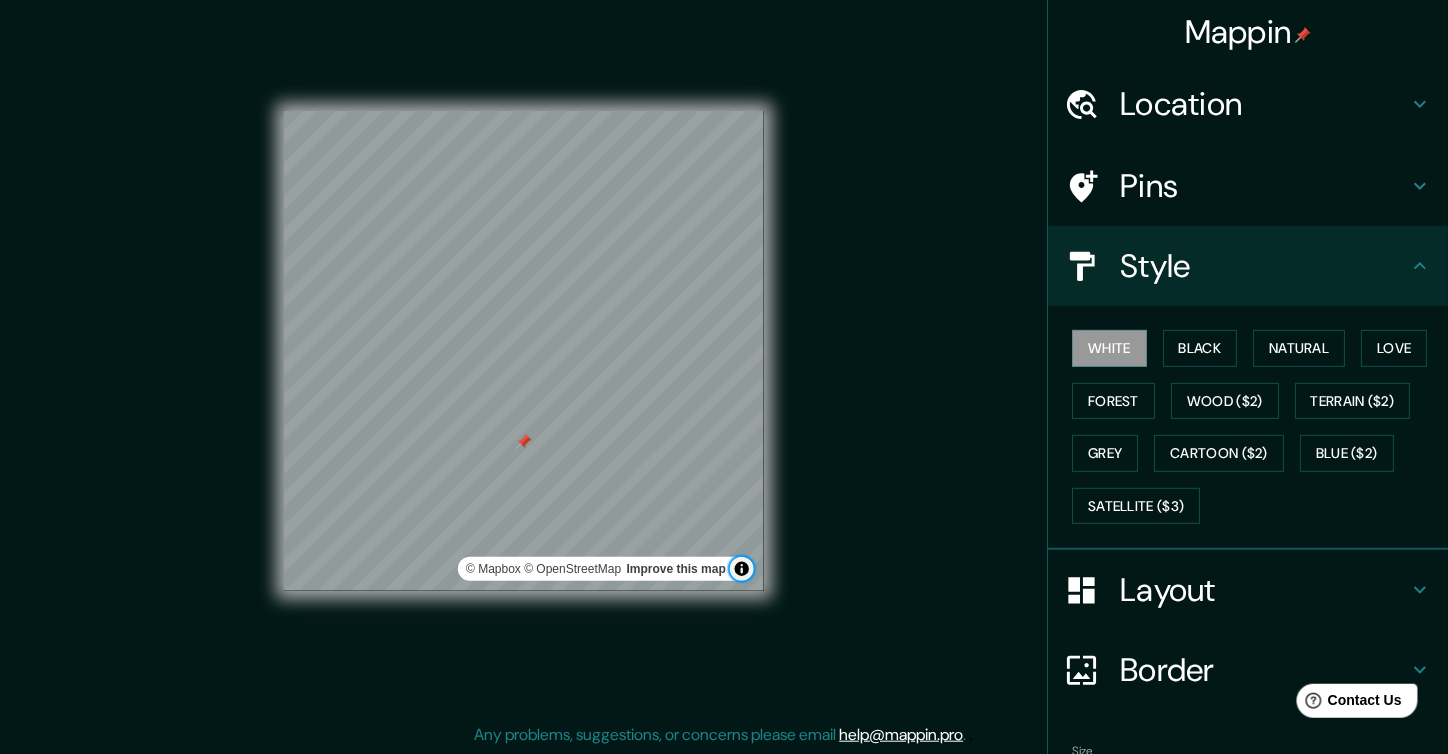 click at bounding box center [742, 569] 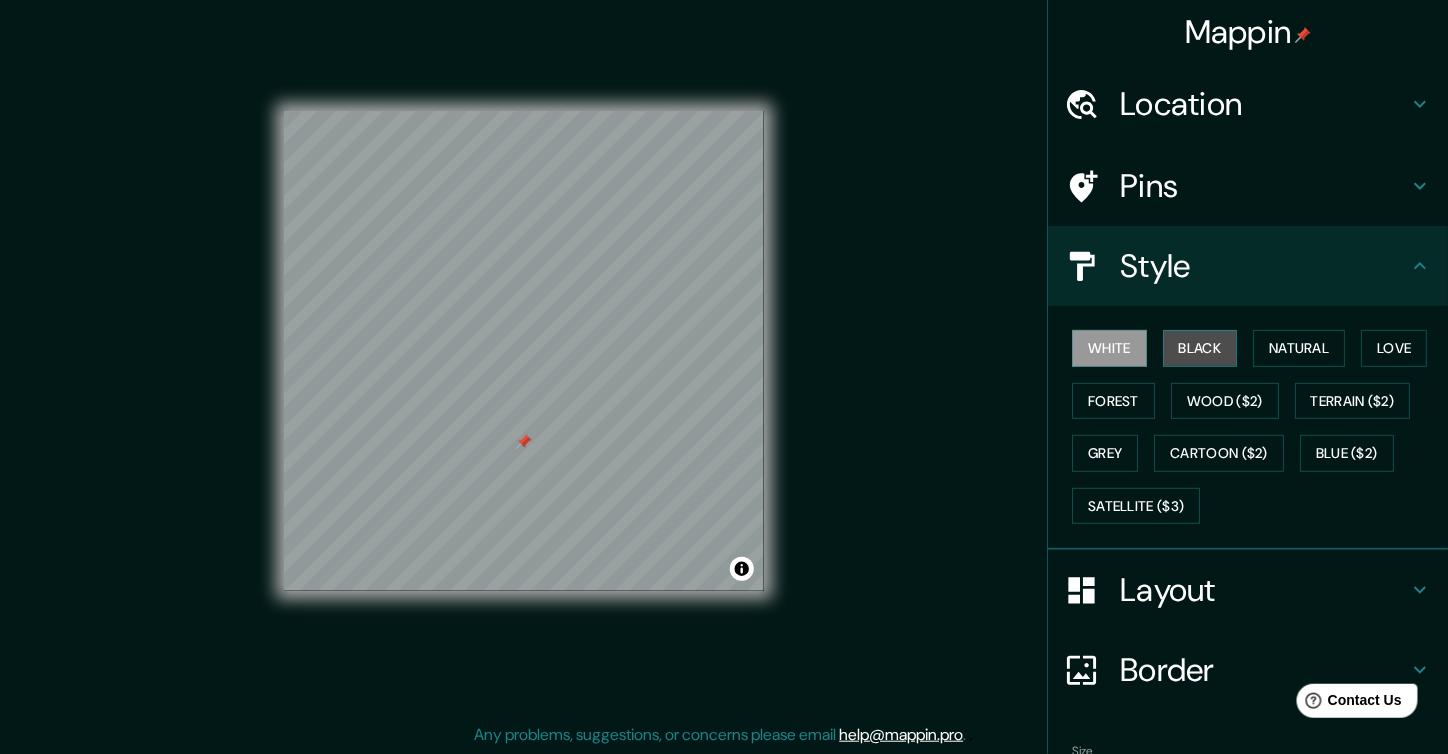 click on "Black" at bounding box center [1200, 348] 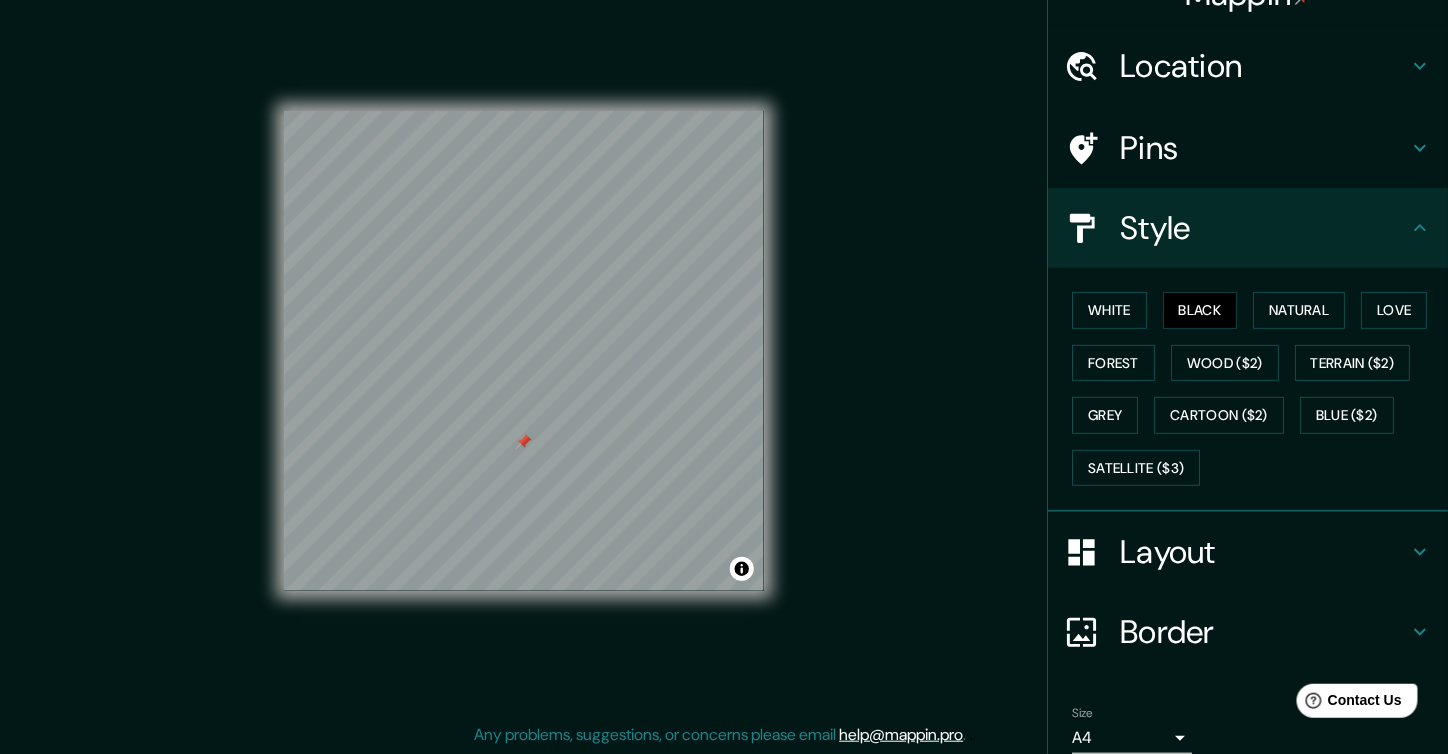 scroll, scrollTop: 117, scrollLeft: 0, axis: vertical 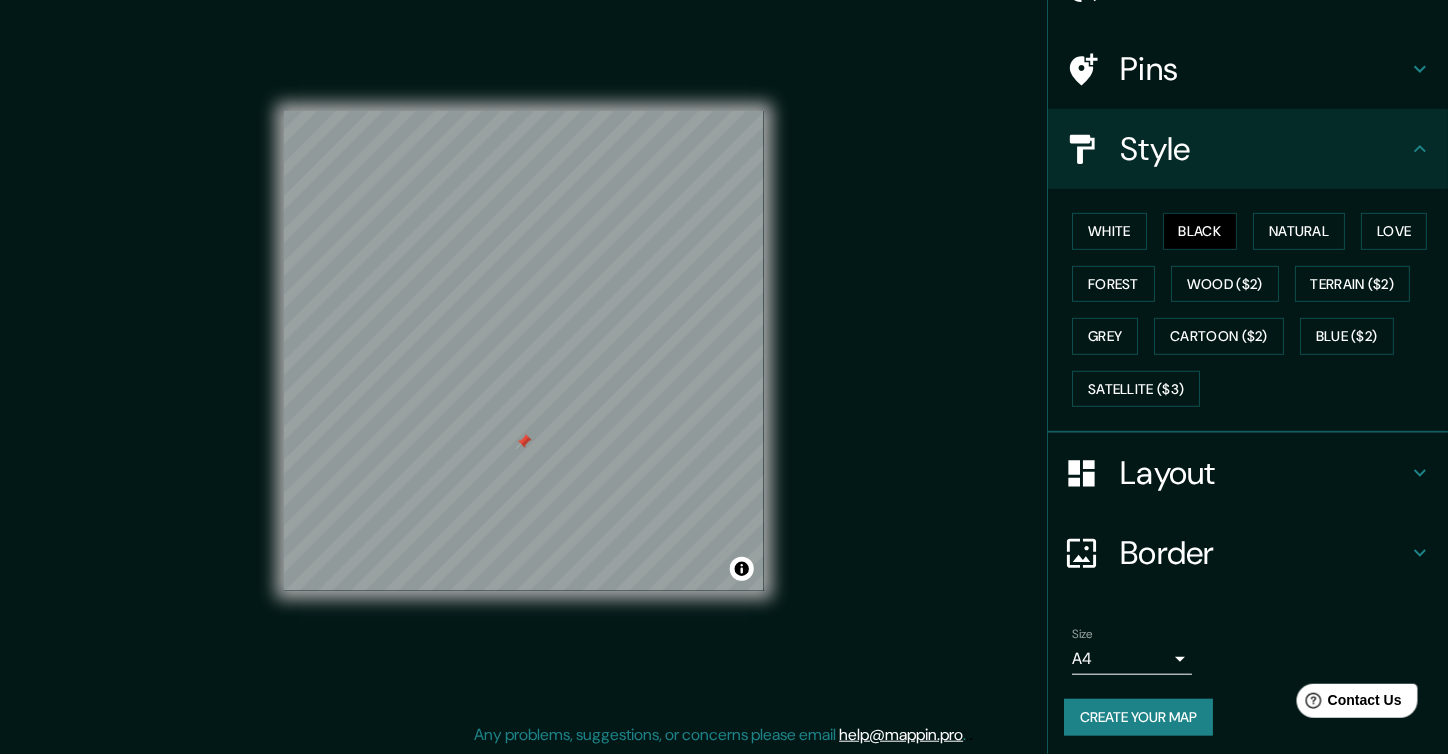 click on "Create your map" at bounding box center [1138, 717] 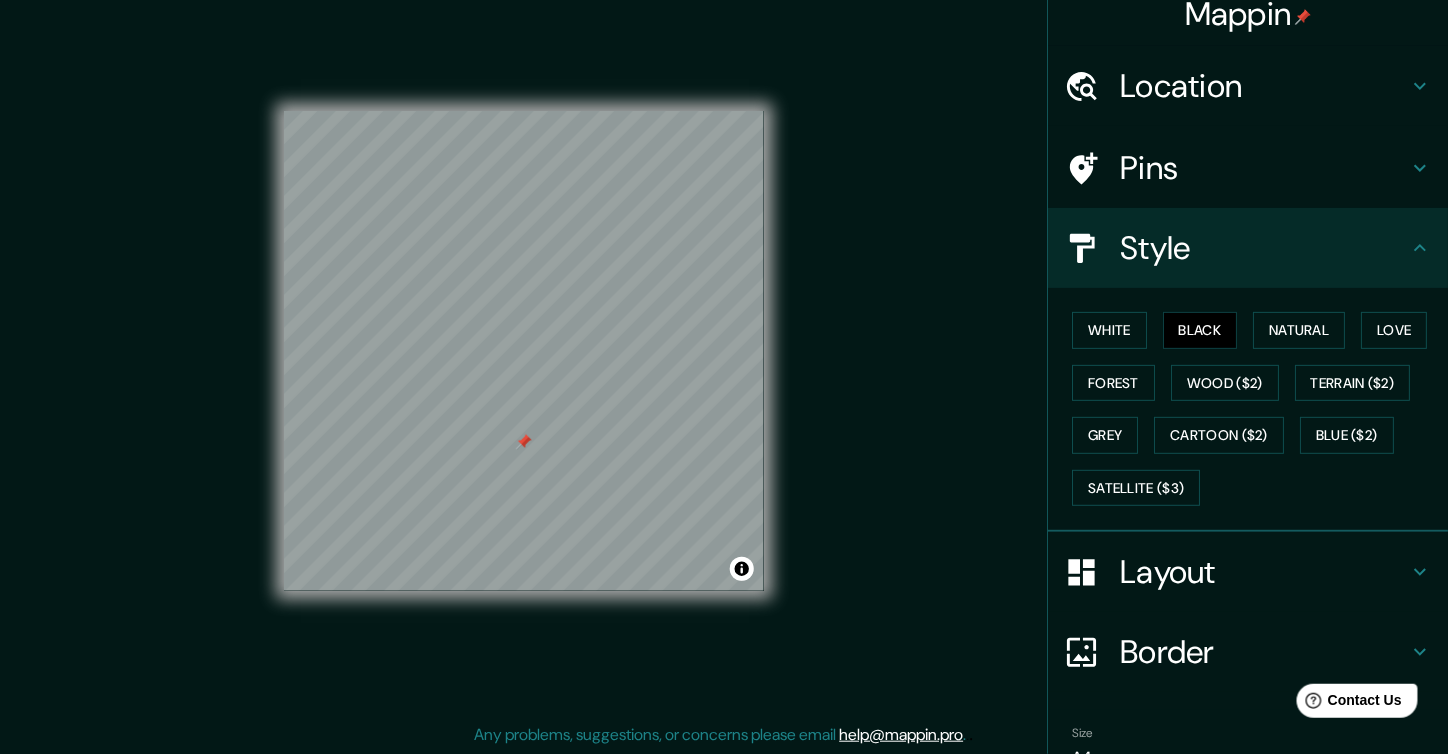 scroll, scrollTop: 0, scrollLeft: 0, axis: both 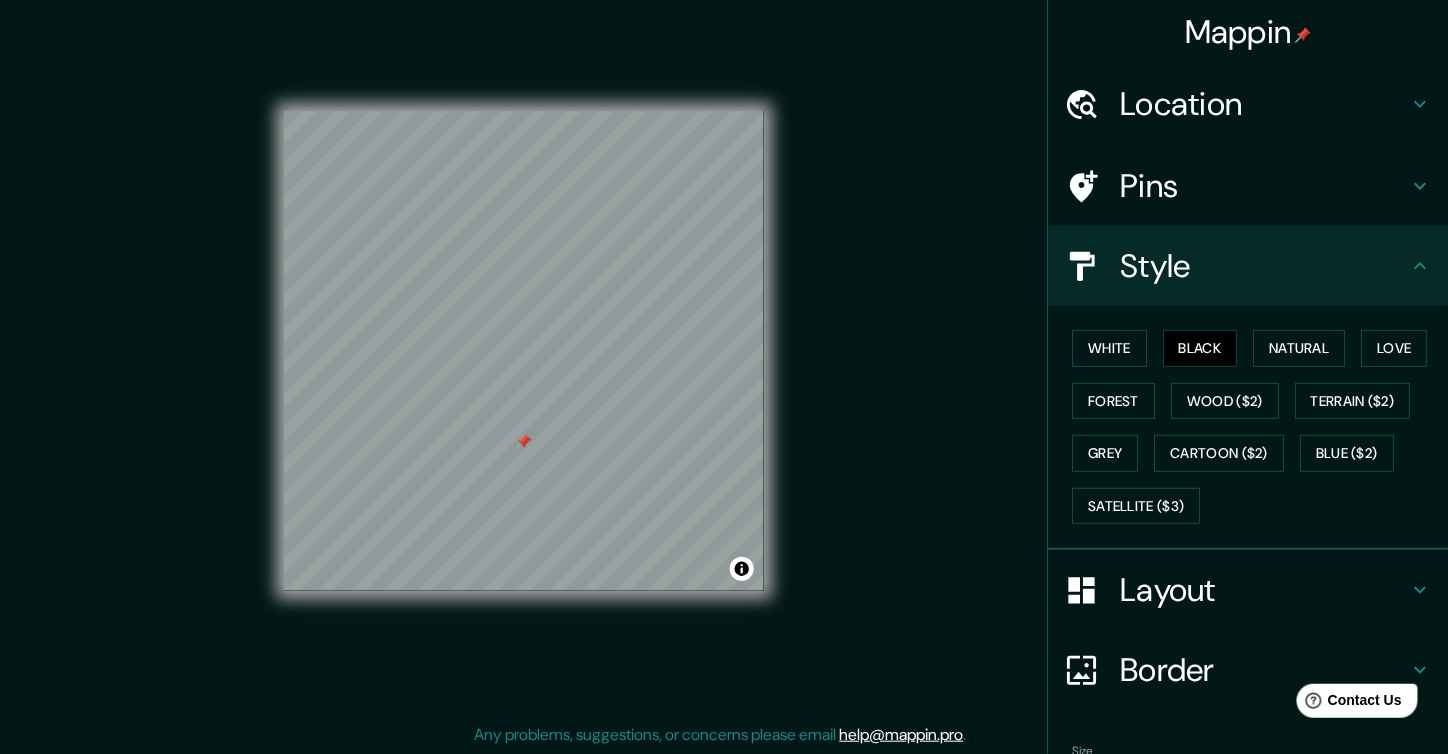 click on "Layout" at bounding box center (1264, 104) 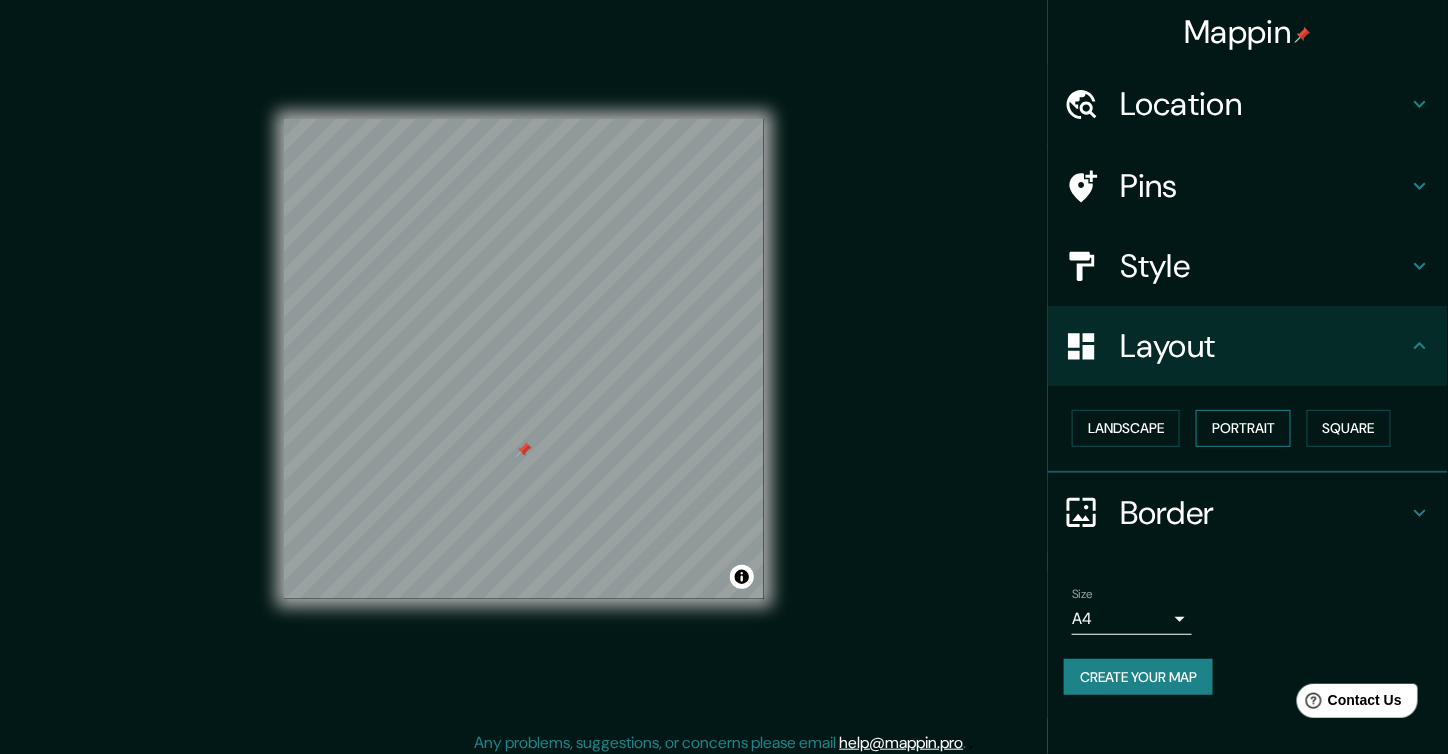 scroll, scrollTop: 0, scrollLeft: 0, axis: both 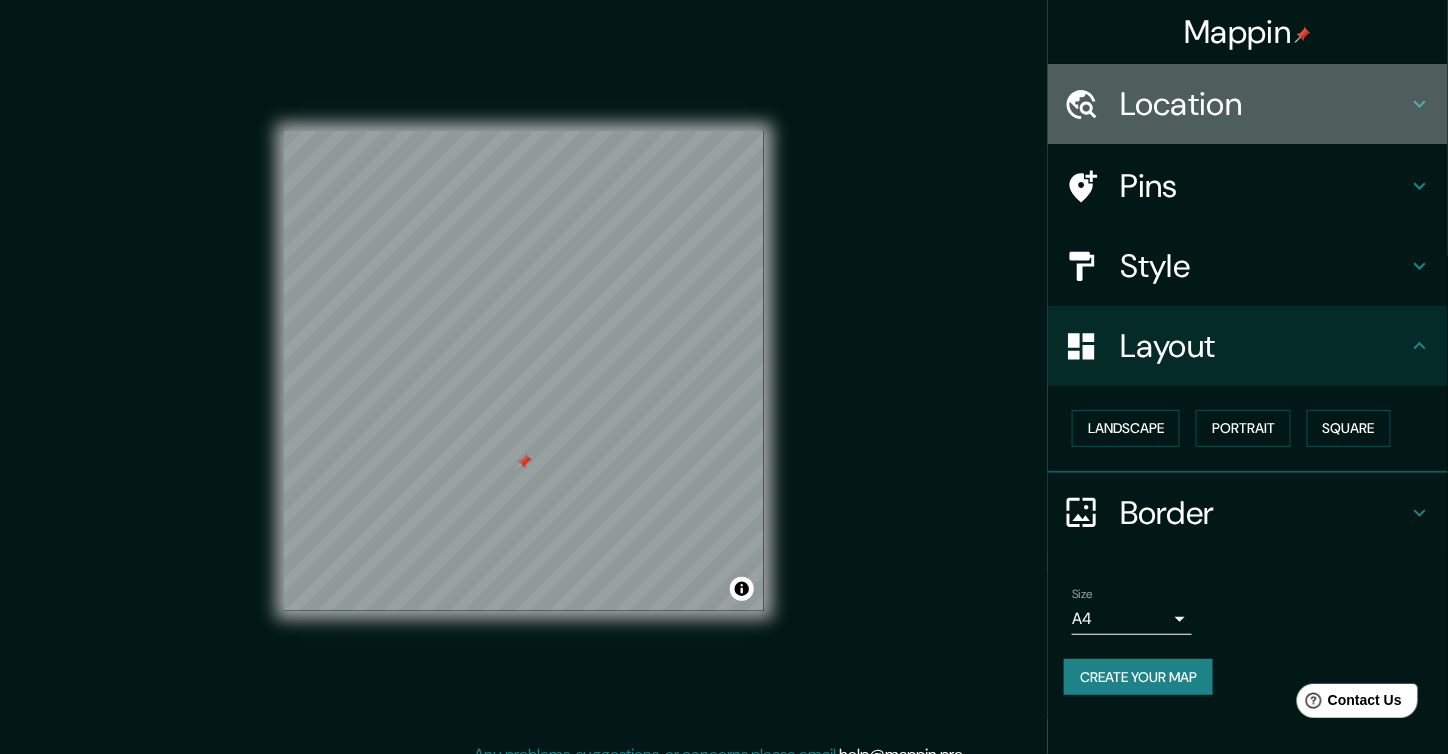 click on "Location" at bounding box center [1264, 104] 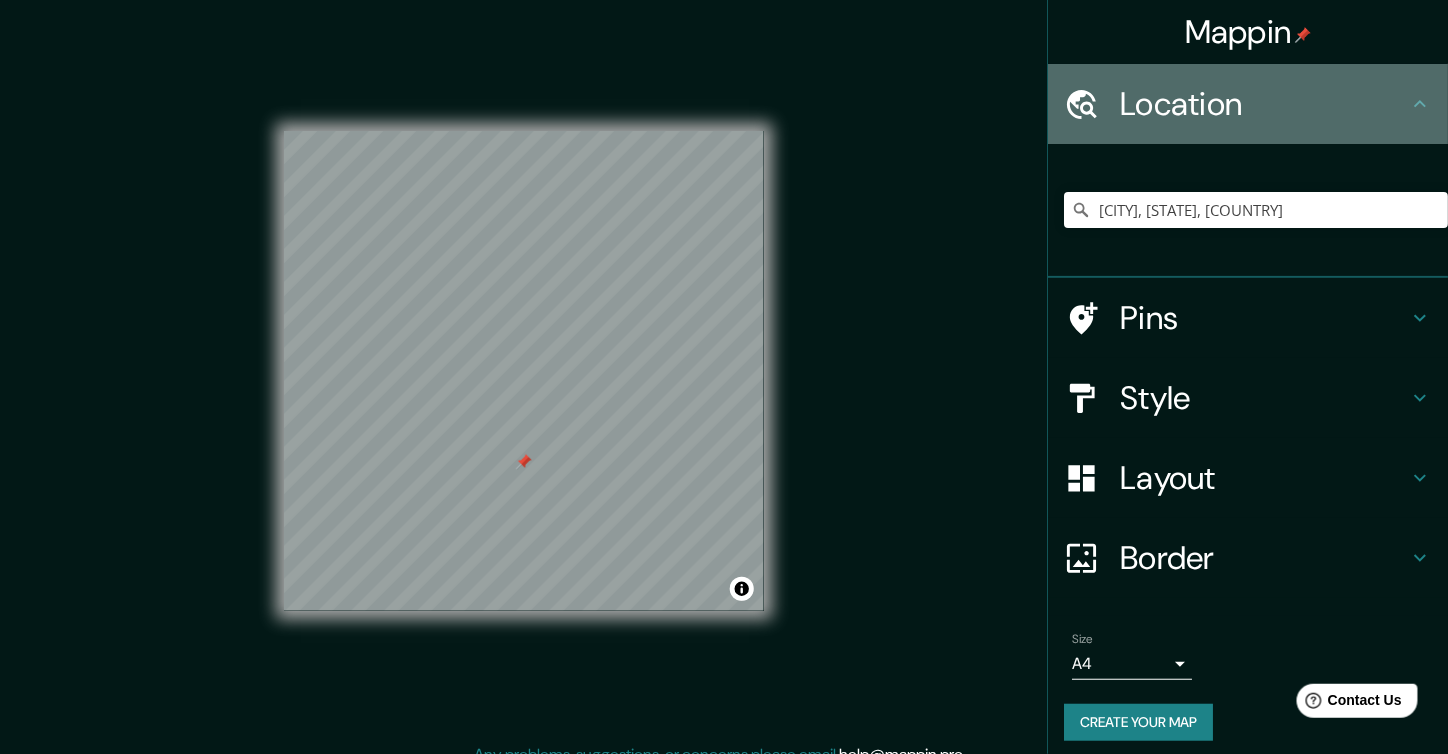 click on "Location" at bounding box center (1264, 104) 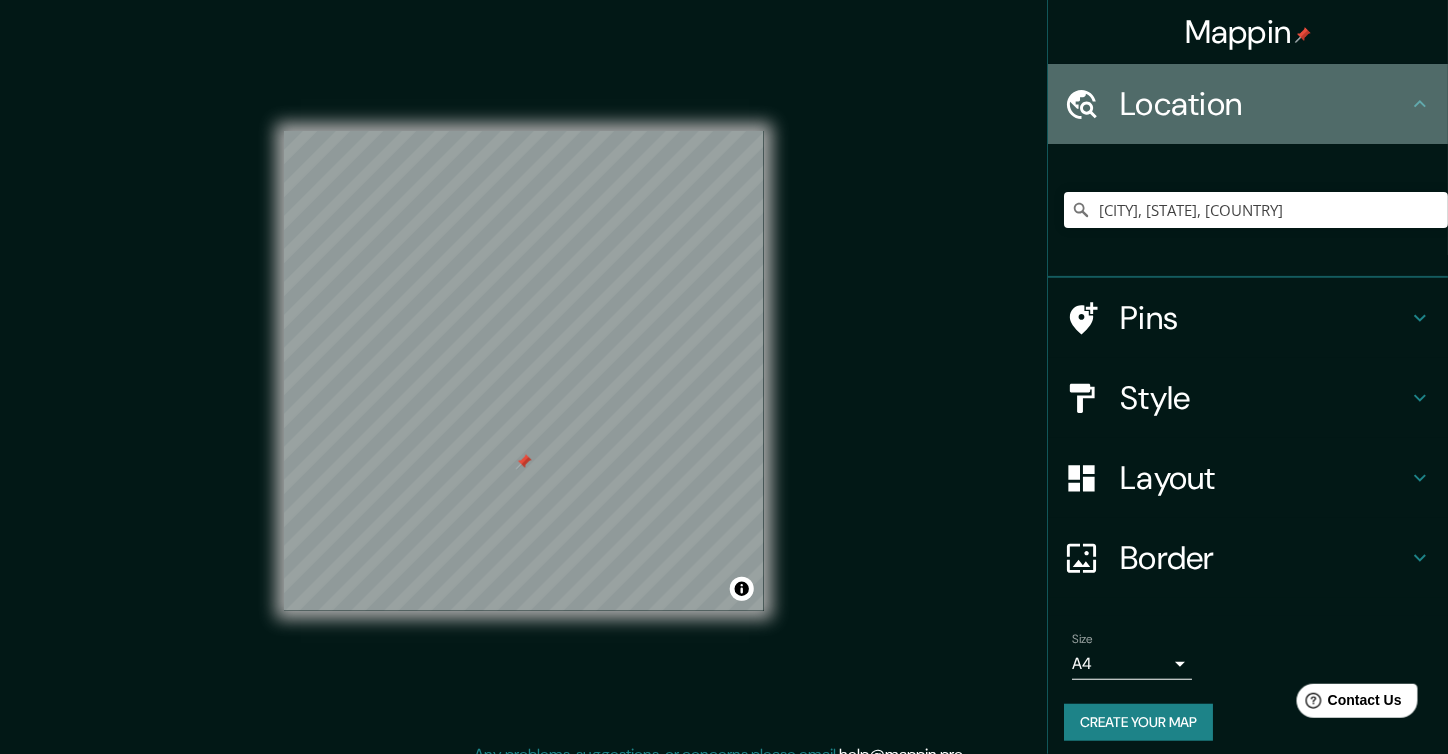 click at bounding box center [1420, 104] 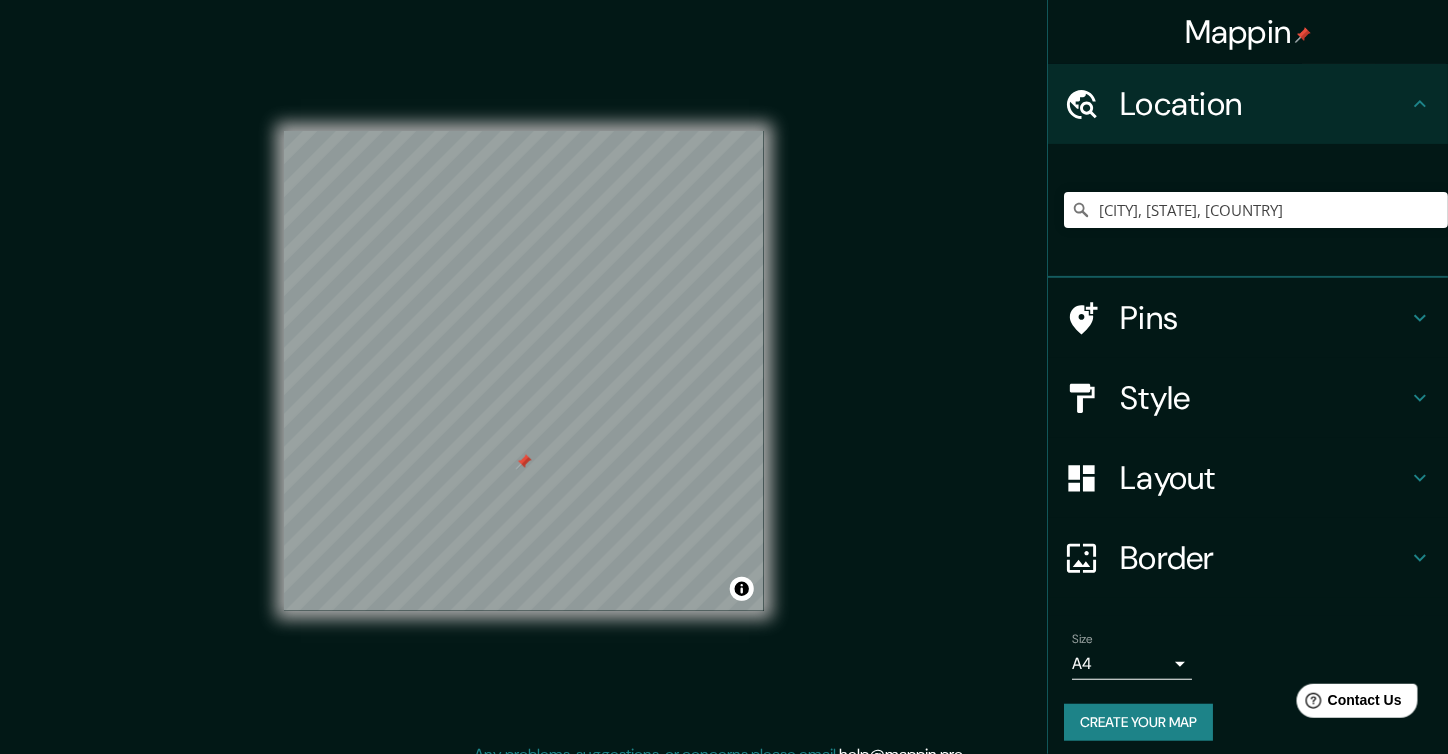 click on "Style" at bounding box center (1264, 104) 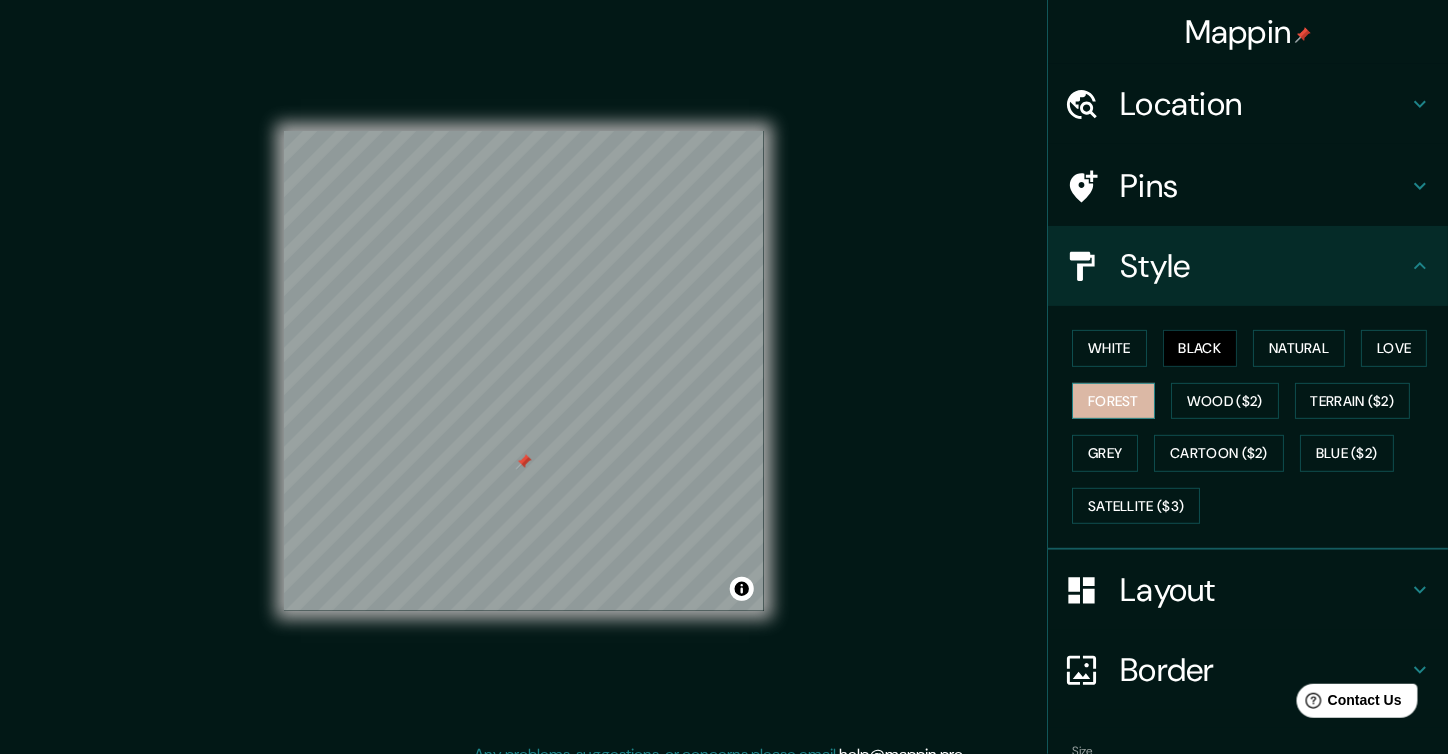 click on "Forest" at bounding box center (1113, 401) 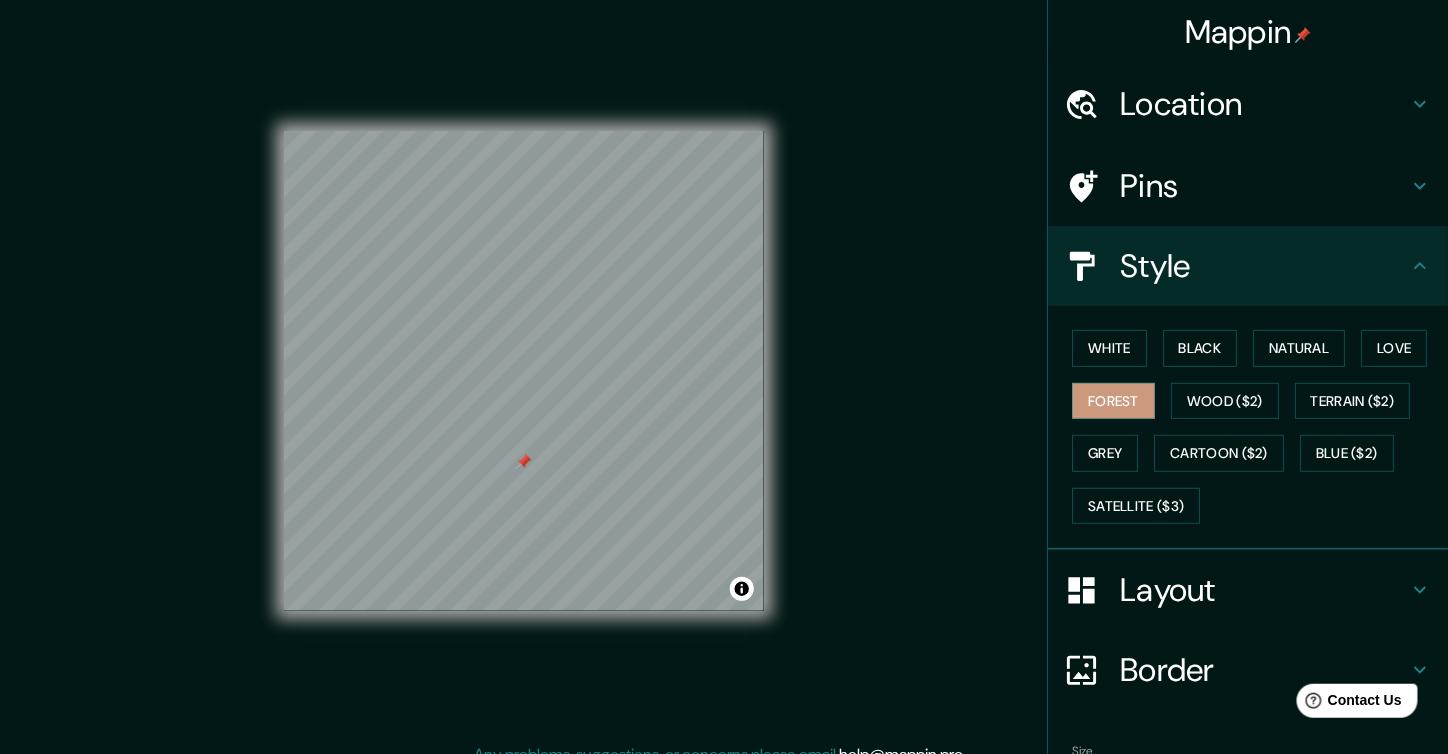 click on "Mappin Location [CITY], [STATE], [COUNTRY] Pins Style White Black Natural Love Forest Wood ($2) Terrain ($2) Grey Cartoon ($2) Blue ($2) Satellite ($3) Layout Border Choose a border. Hint : you can make layers of the frame opaque to create some cool effects. None Simple Transparent Fancy Size A4 single Create your map © Mapbox © OpenStreetMap Improve this map Any problems, suggestions, or concerns please email help@example.com . . ." at bounding box center (724, 387) 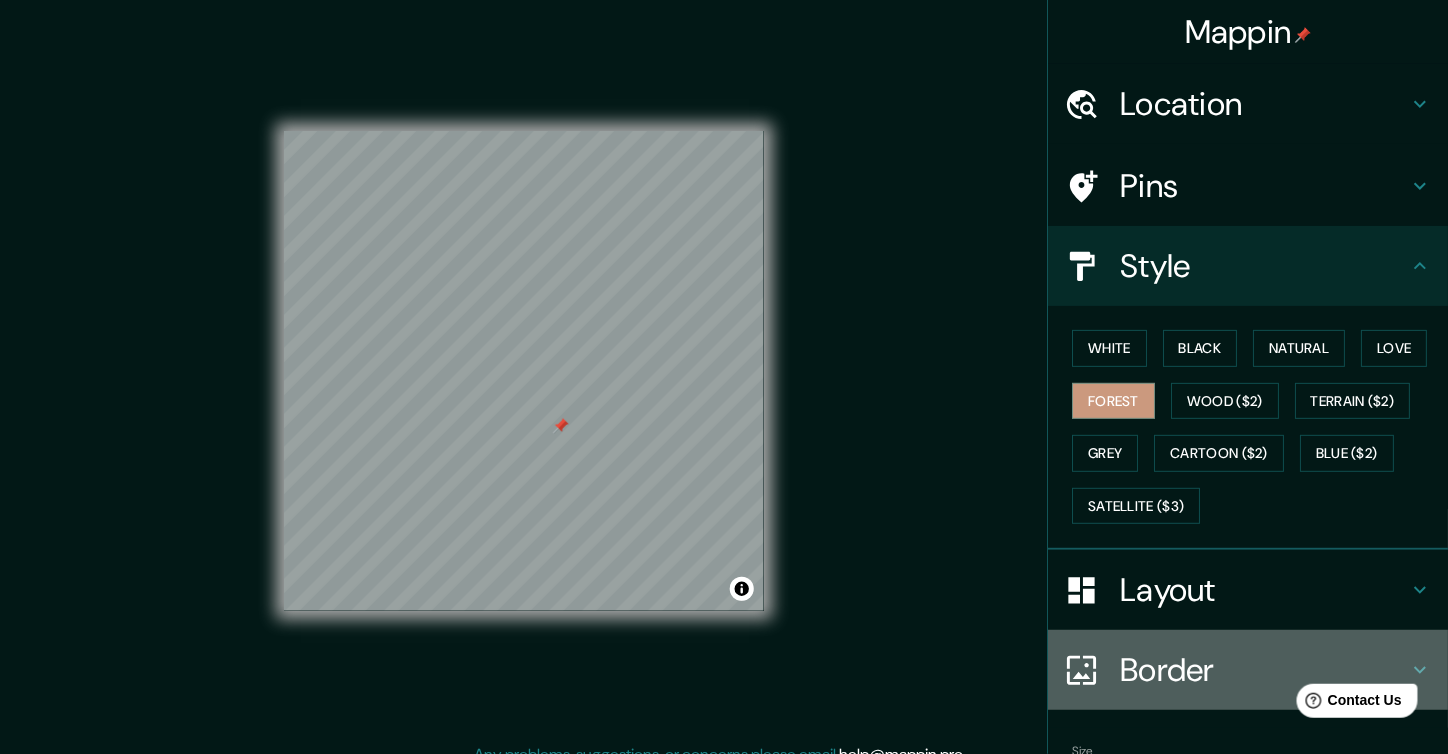 click on "Border" at bounding box center (1248, 670) 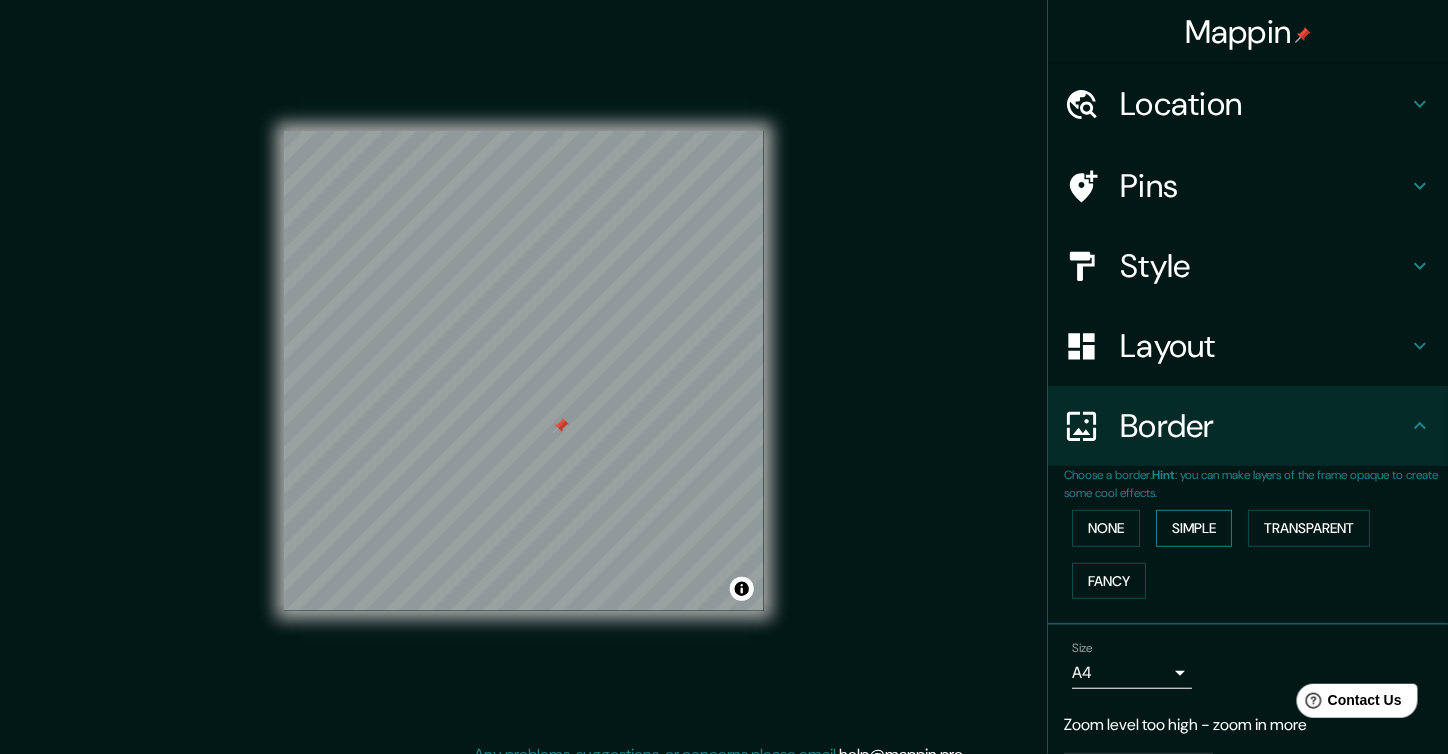 click on "Simple" at bounding box center (1194, 528) 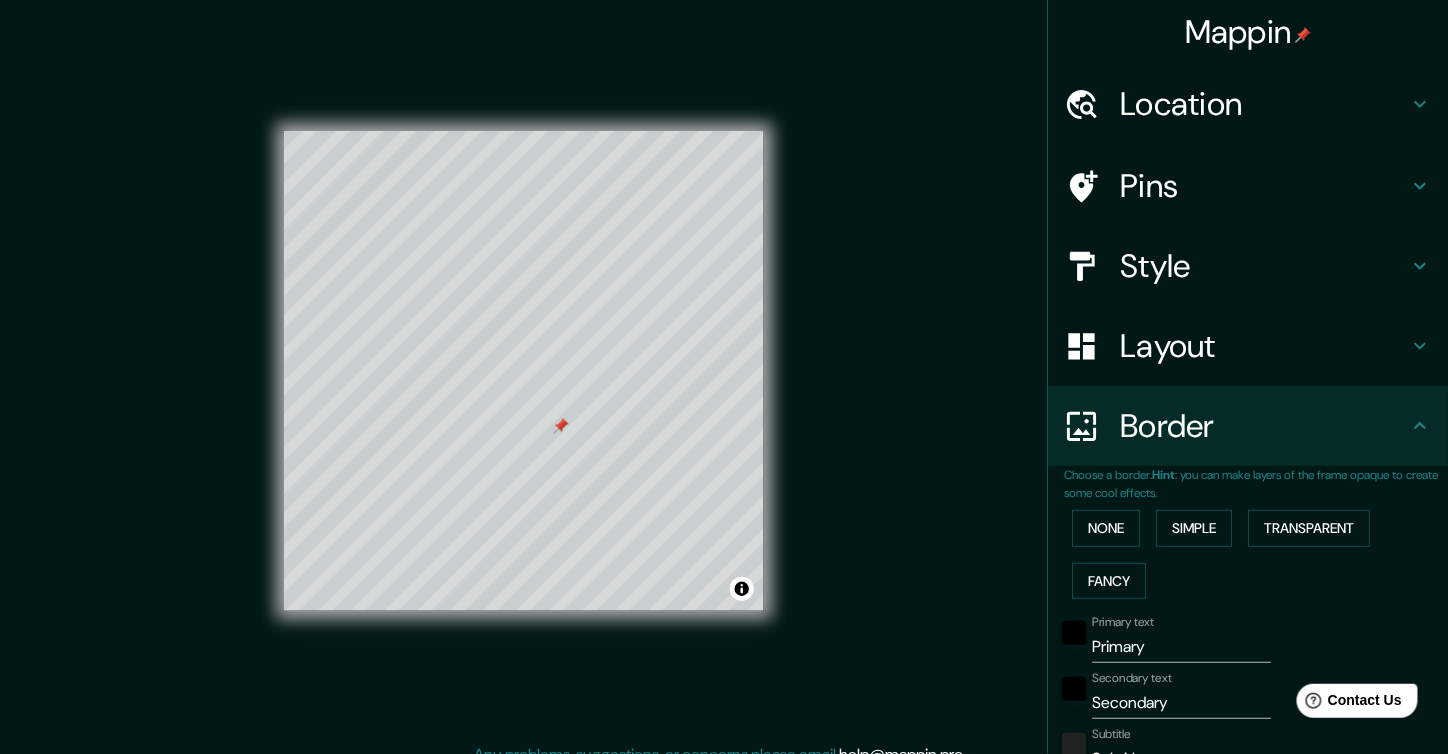 click on "None Simple Transparent Fancy" at bounding box center (1256, 554) 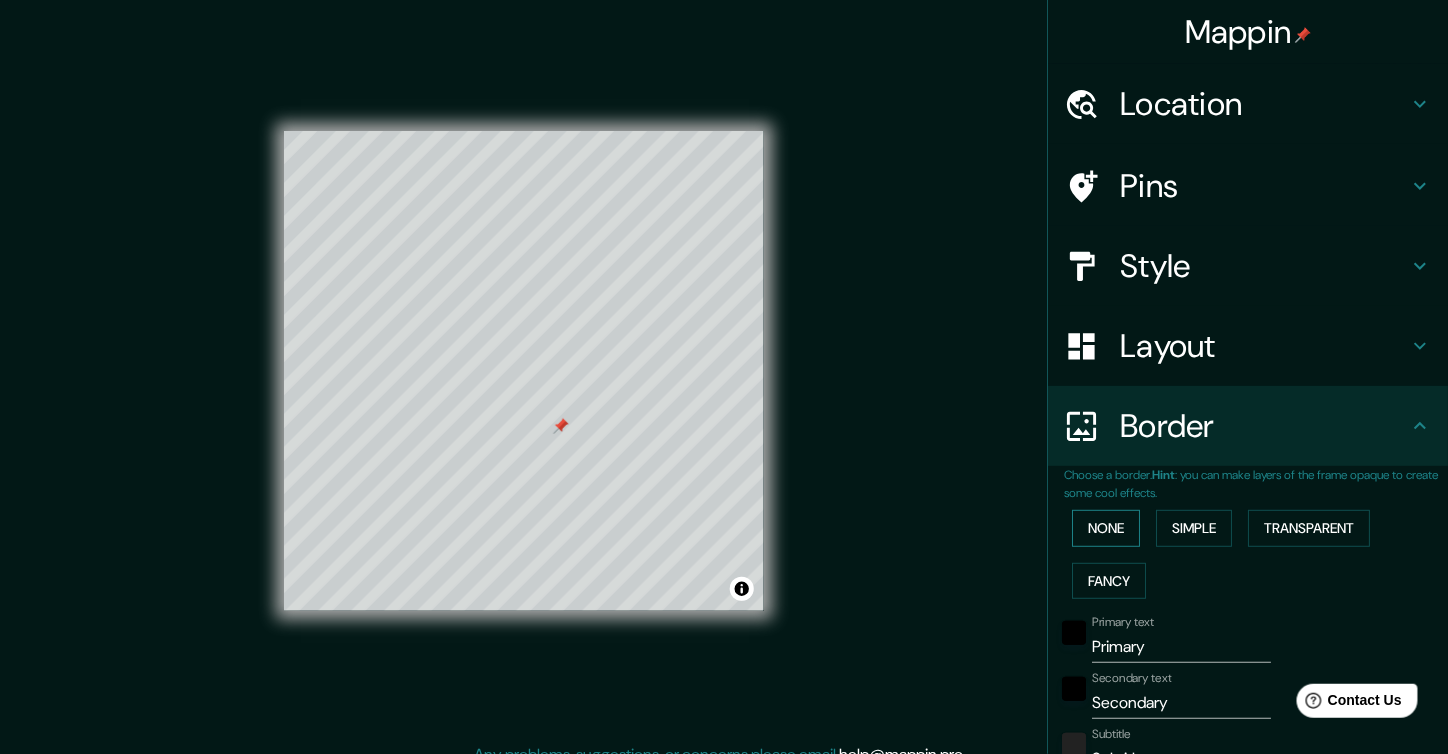 click on "None" at bounding box center [1106, 528] 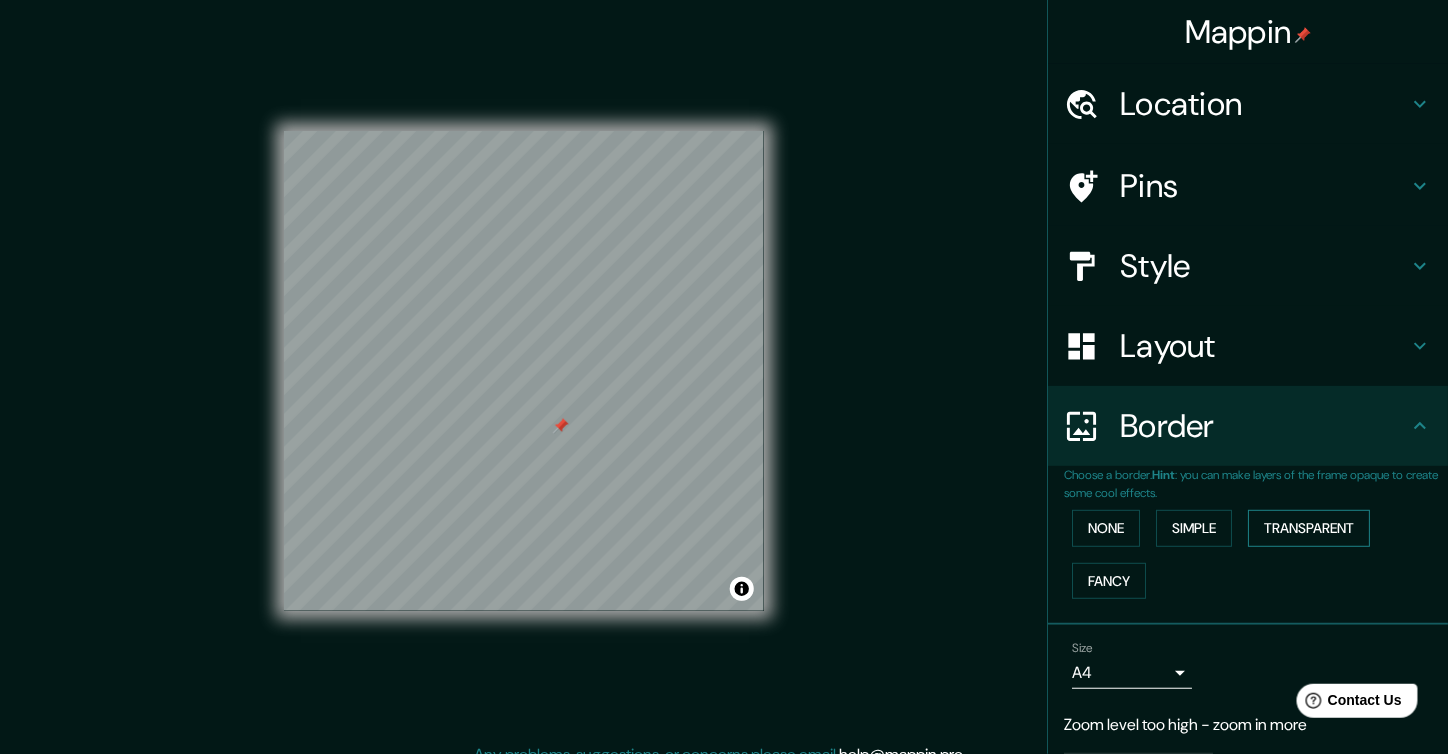 click on "Transparent" at bounding box center [1309, 528] 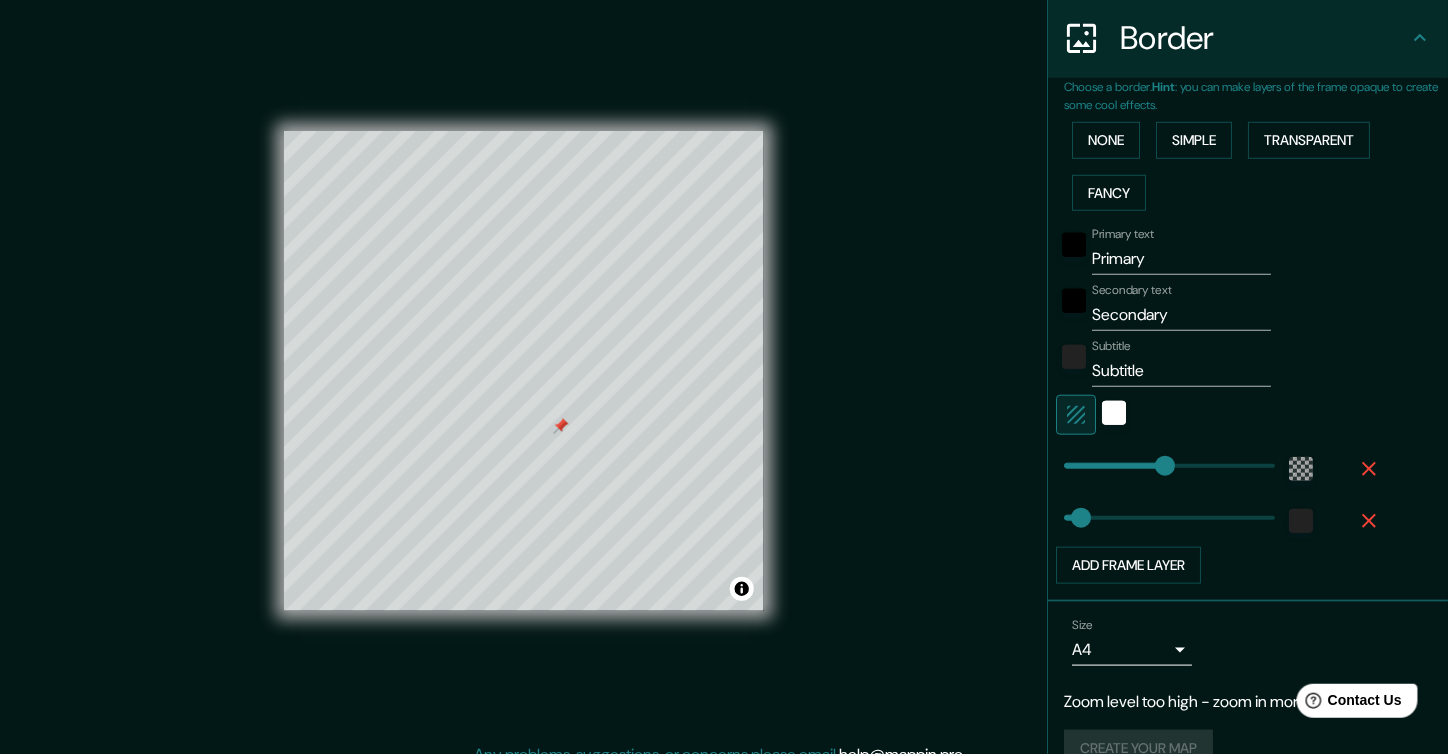 scroll, scrollTop: 400, scrollLeft: 0, axis: vertical 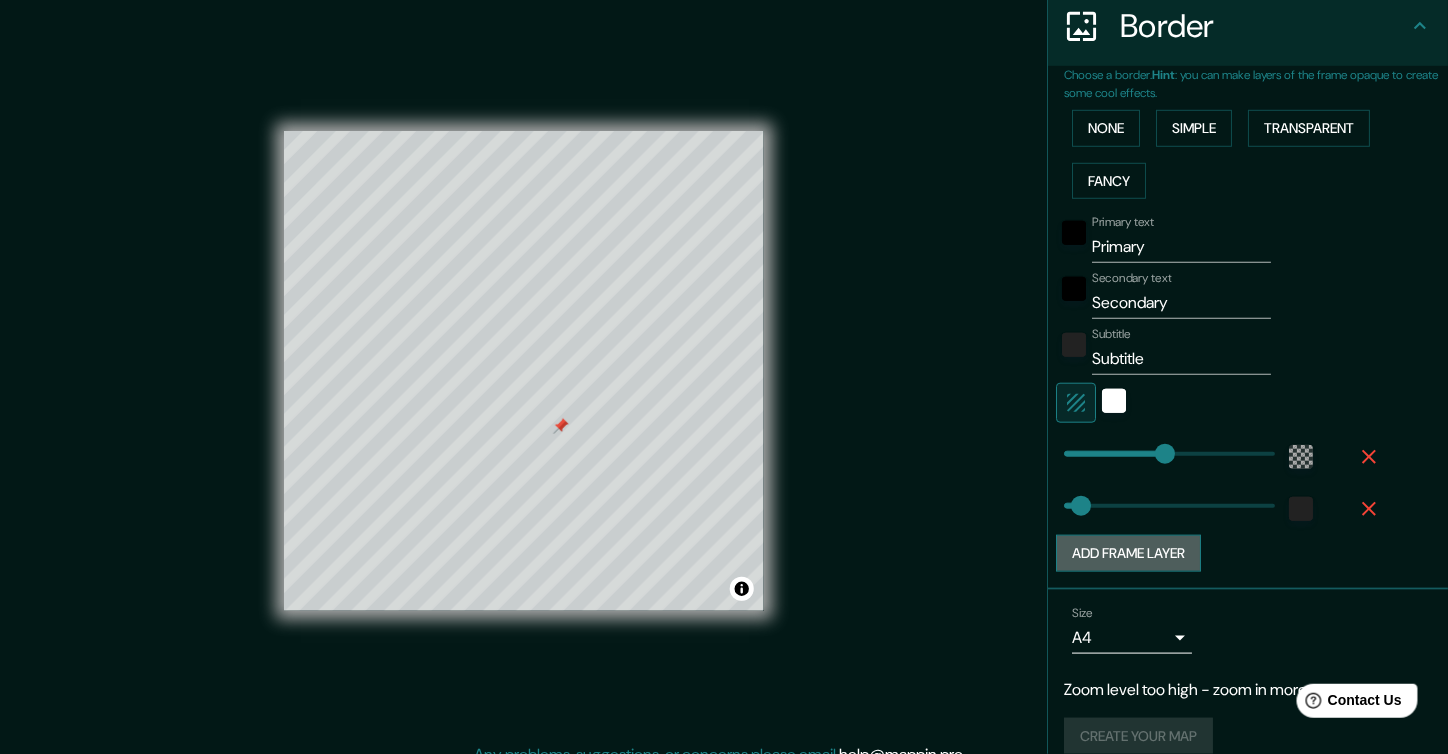 click on "Add frame layer" at bounding box center [1128, 553] 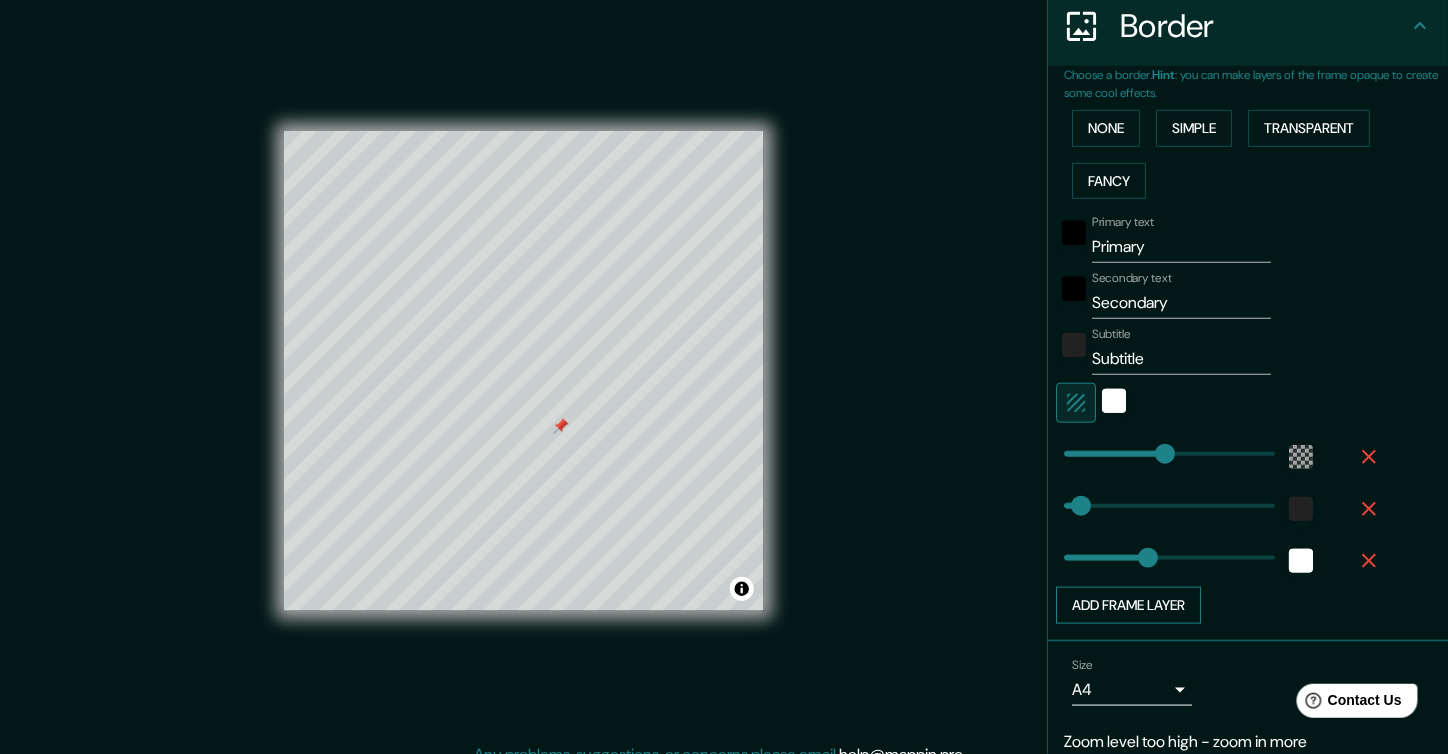 click on "Add frame layer" at bounding box center (1128, 605) 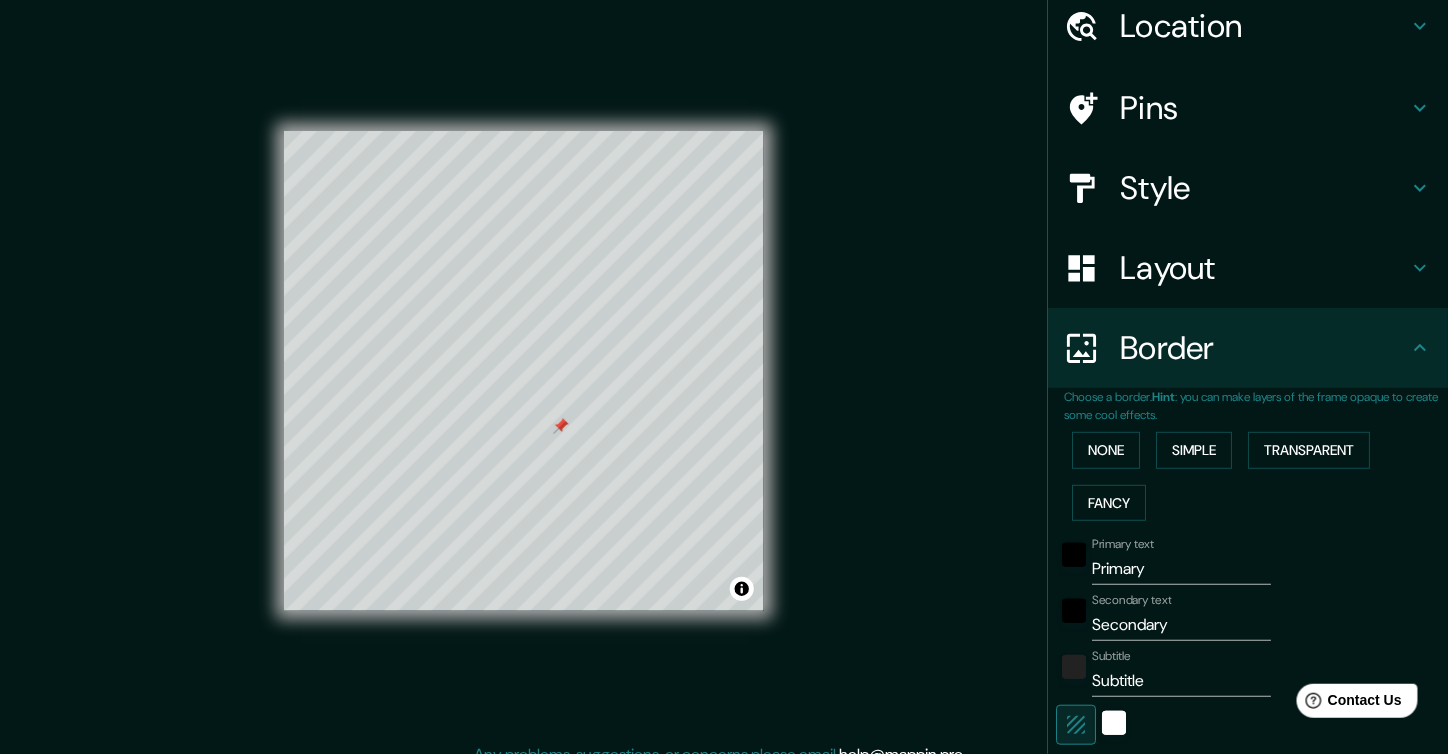 scroll, scrollTop: 0, scrollLeft: 0, axis: both 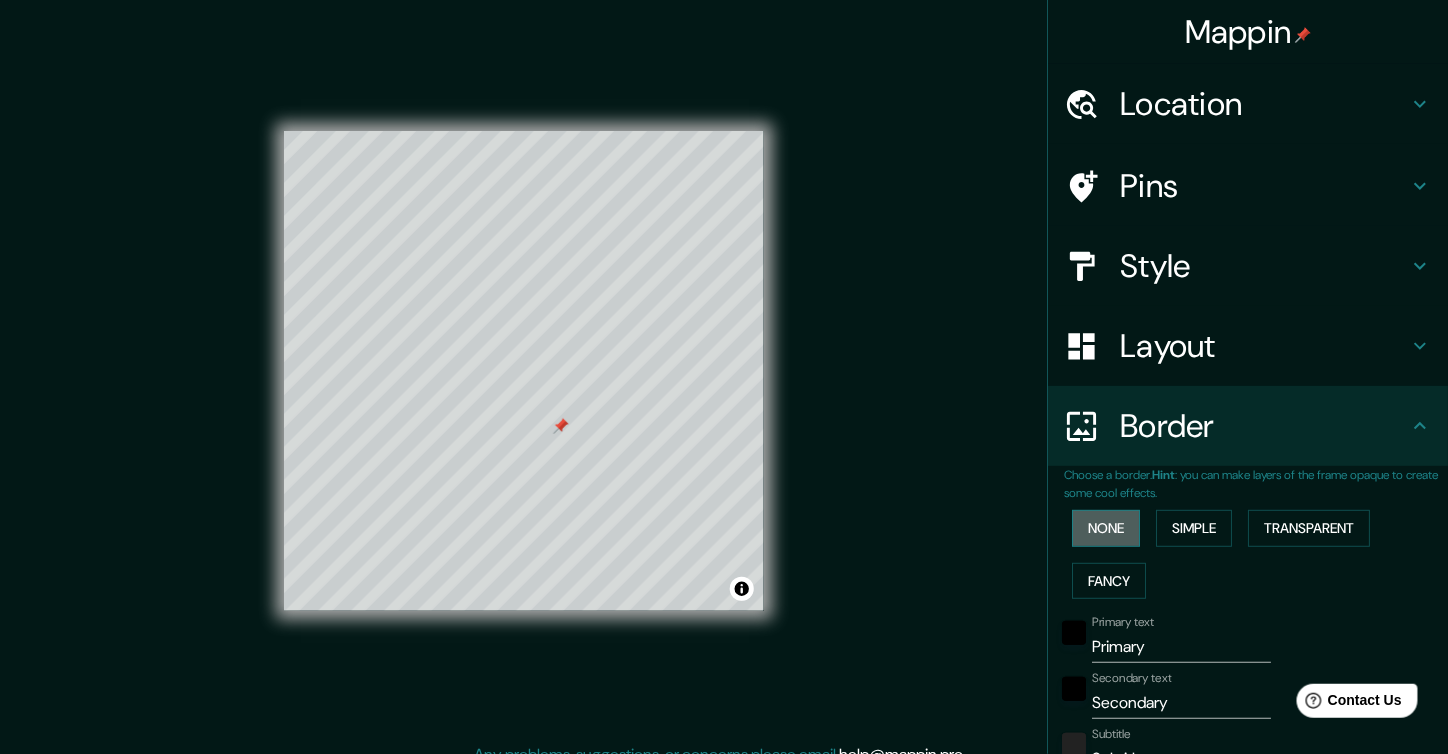click on "None" at bounding box center [1106, 528] 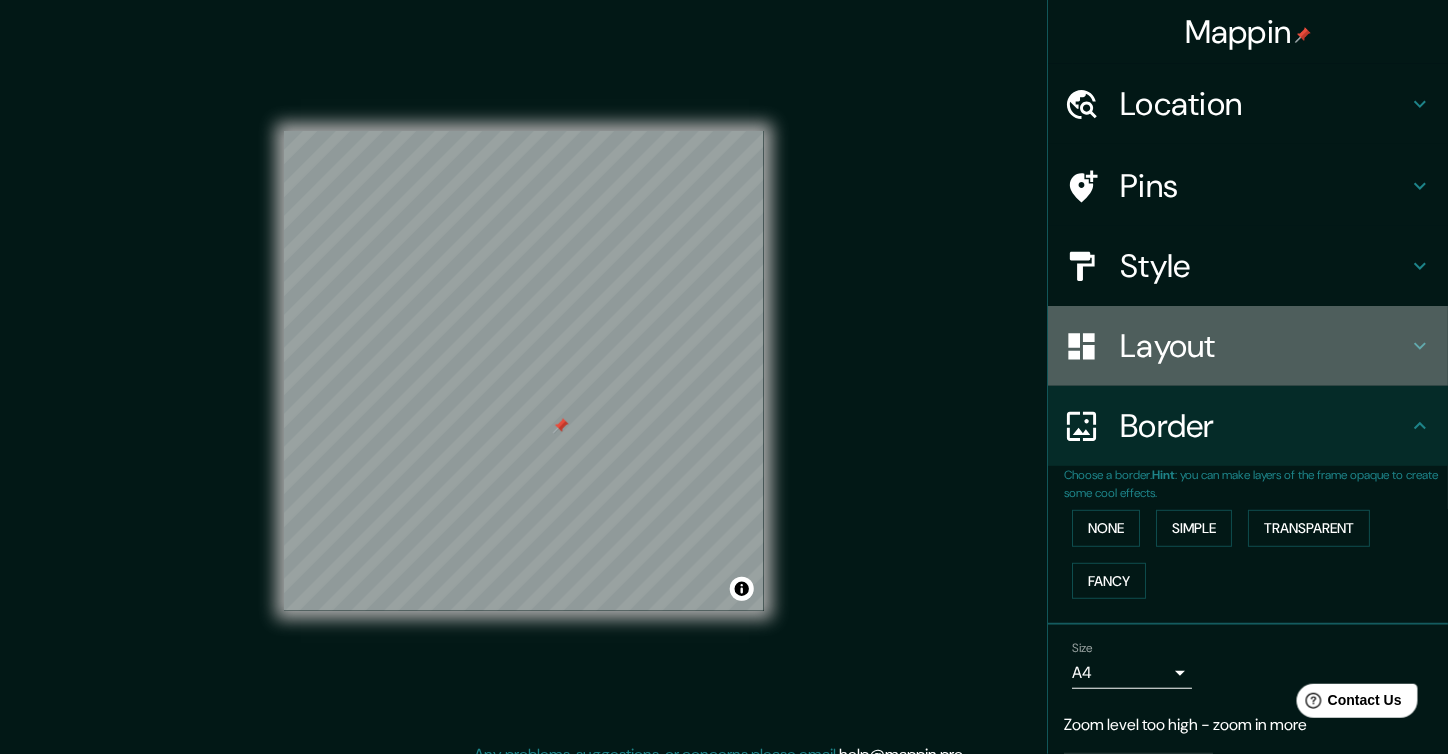 click on "Layout" at bounding box center [1264, 104] 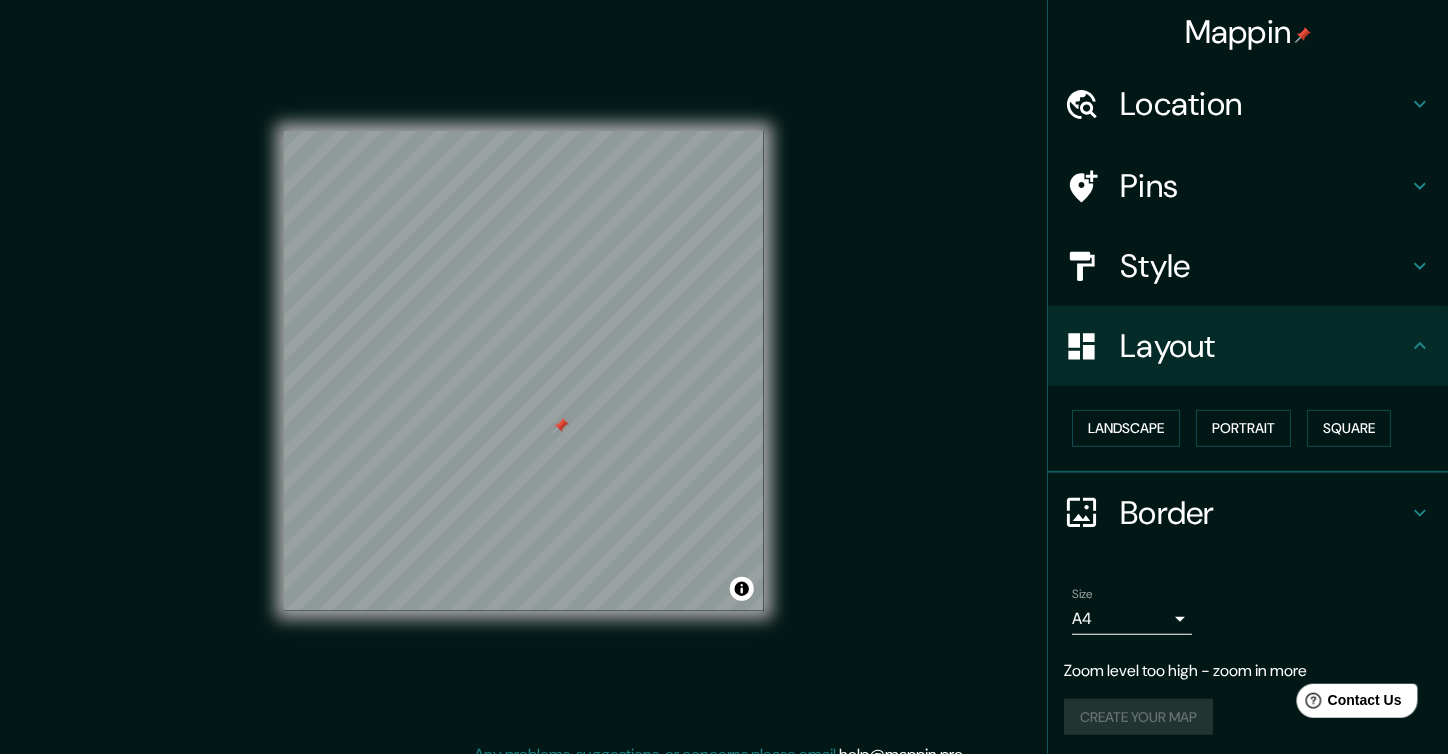click on "Layout" at bounding box center [1264, 104] 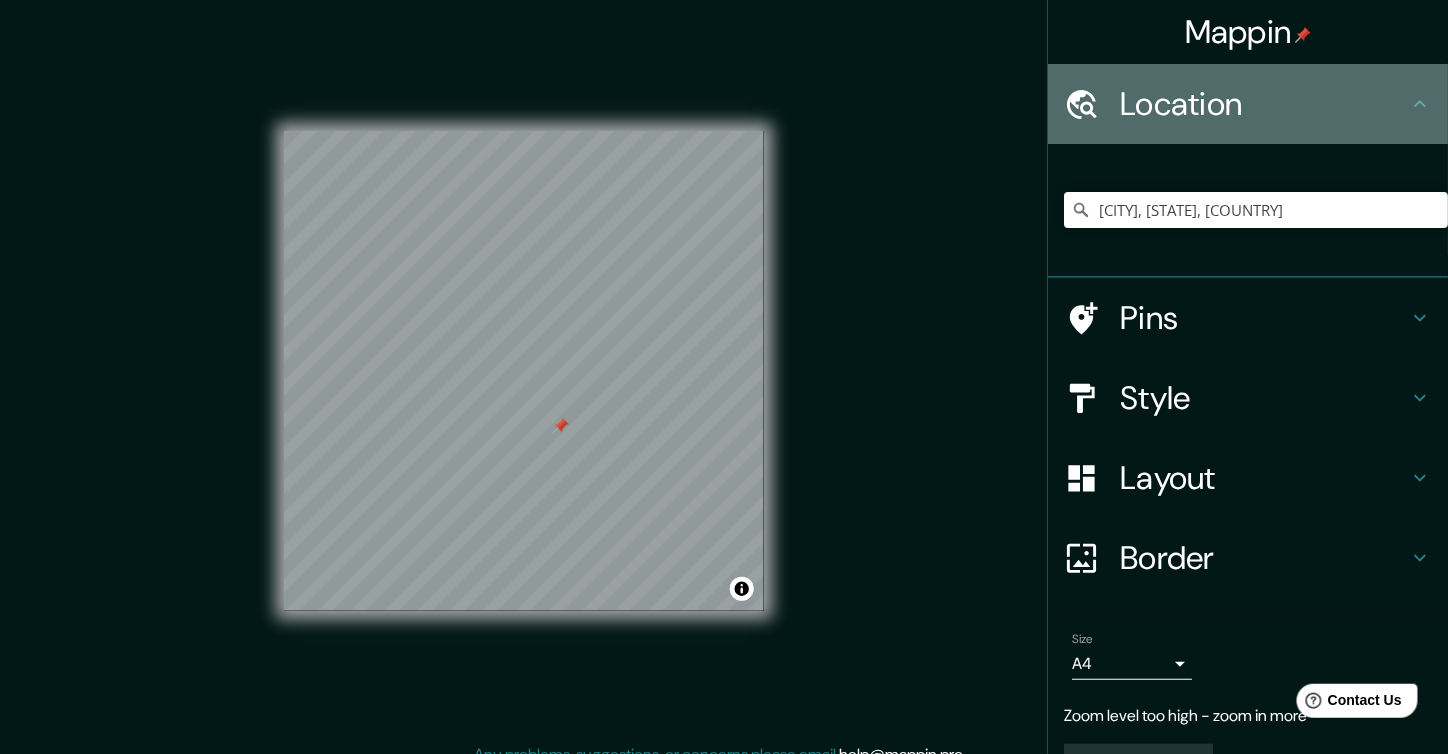 click on "Location" at bounding box center (1264, 104) 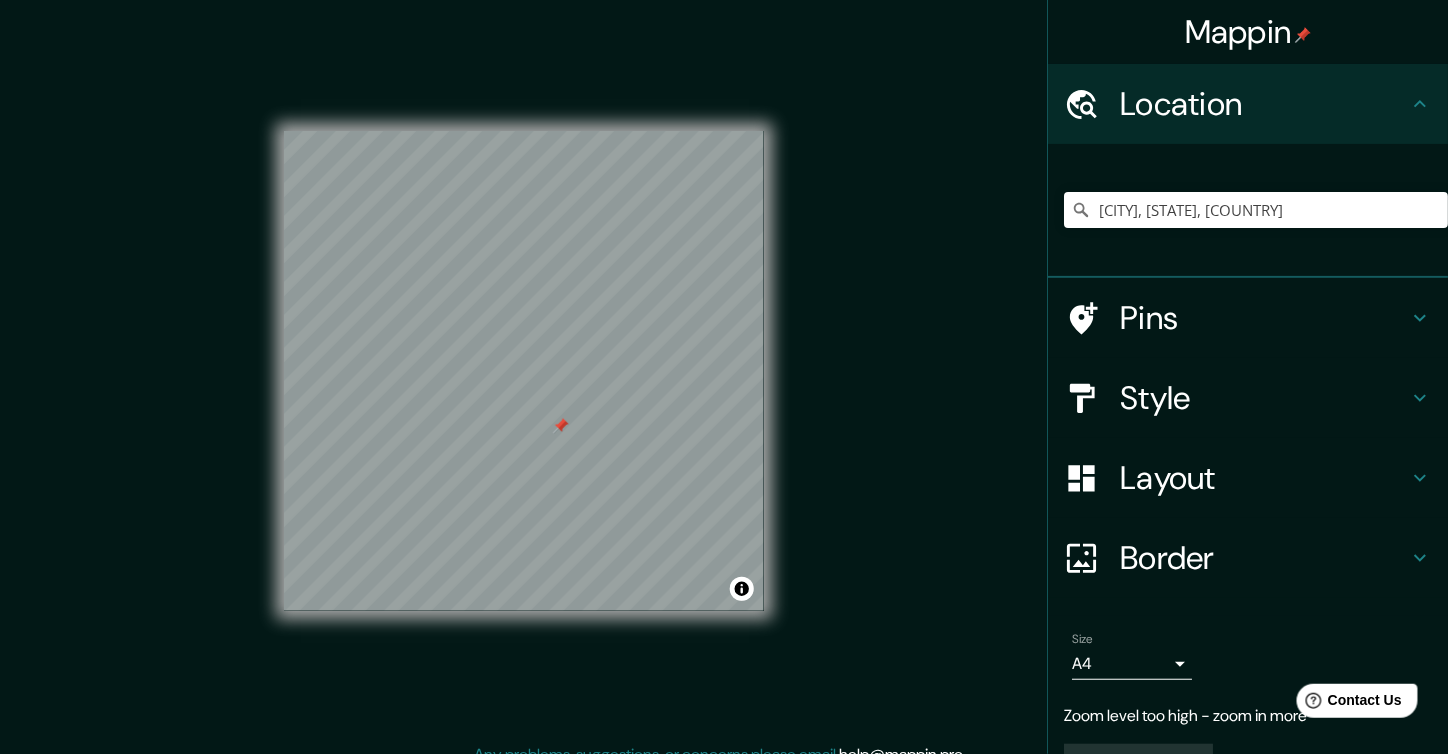 click on "Style" at bounding box center [1248, 398] 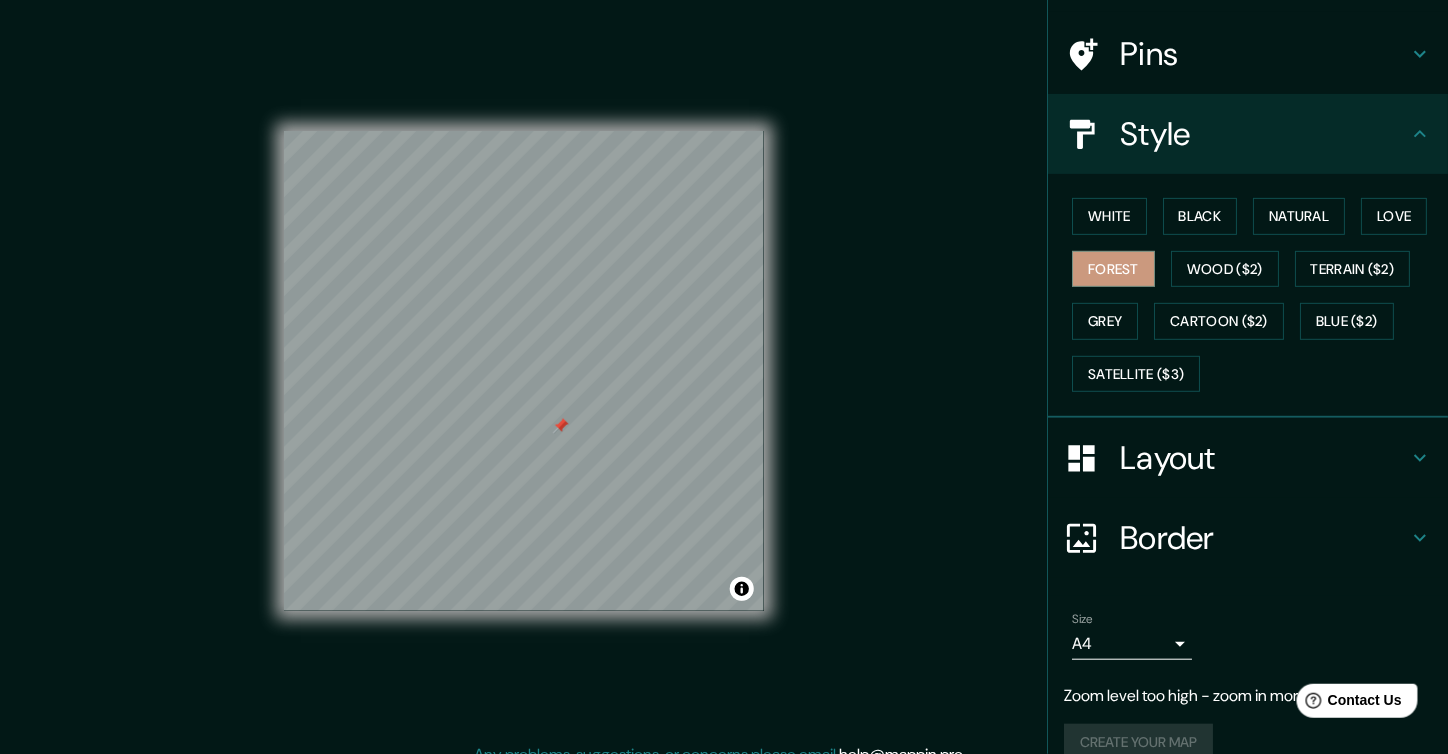 scroll, scrollTop: 157, scrollLeft: 0, axis: vertical 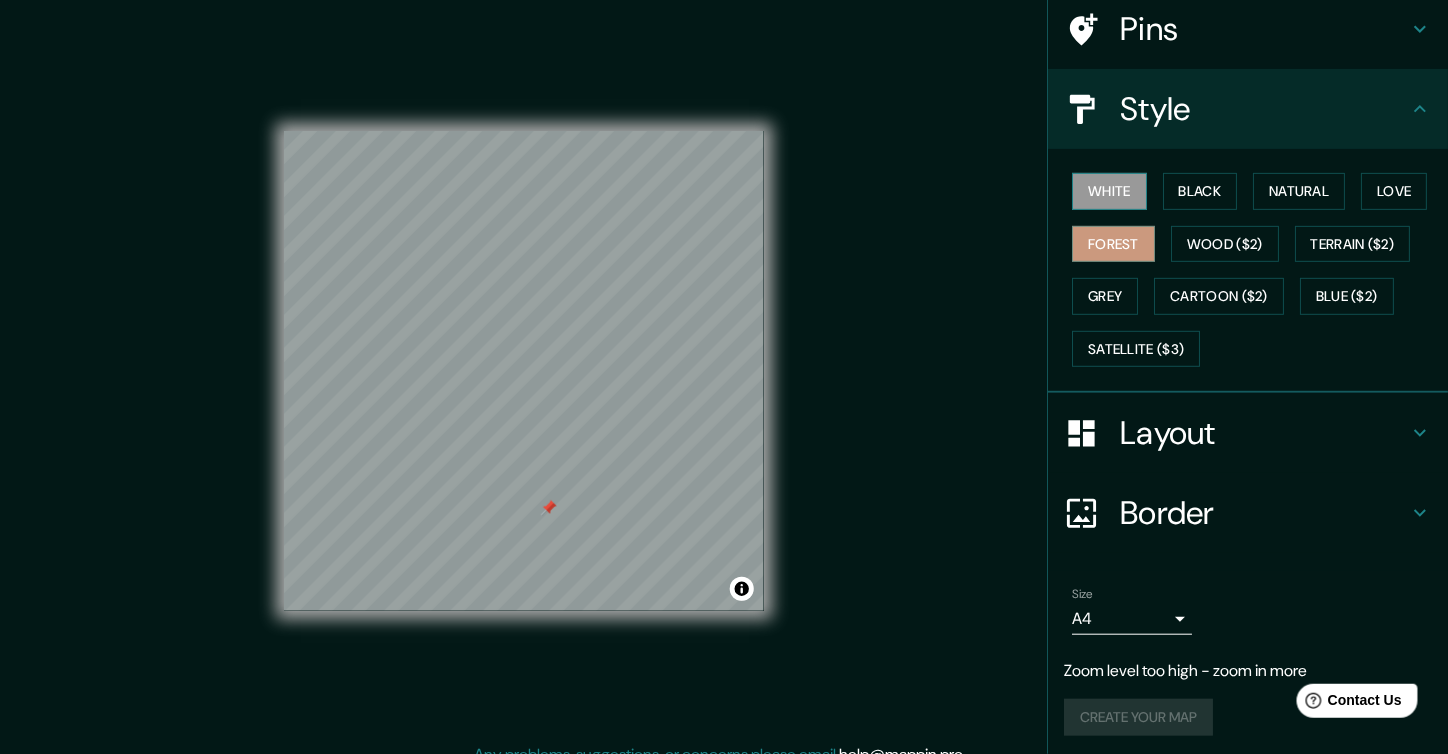 click on "White" at bounding box center [1109, 191] 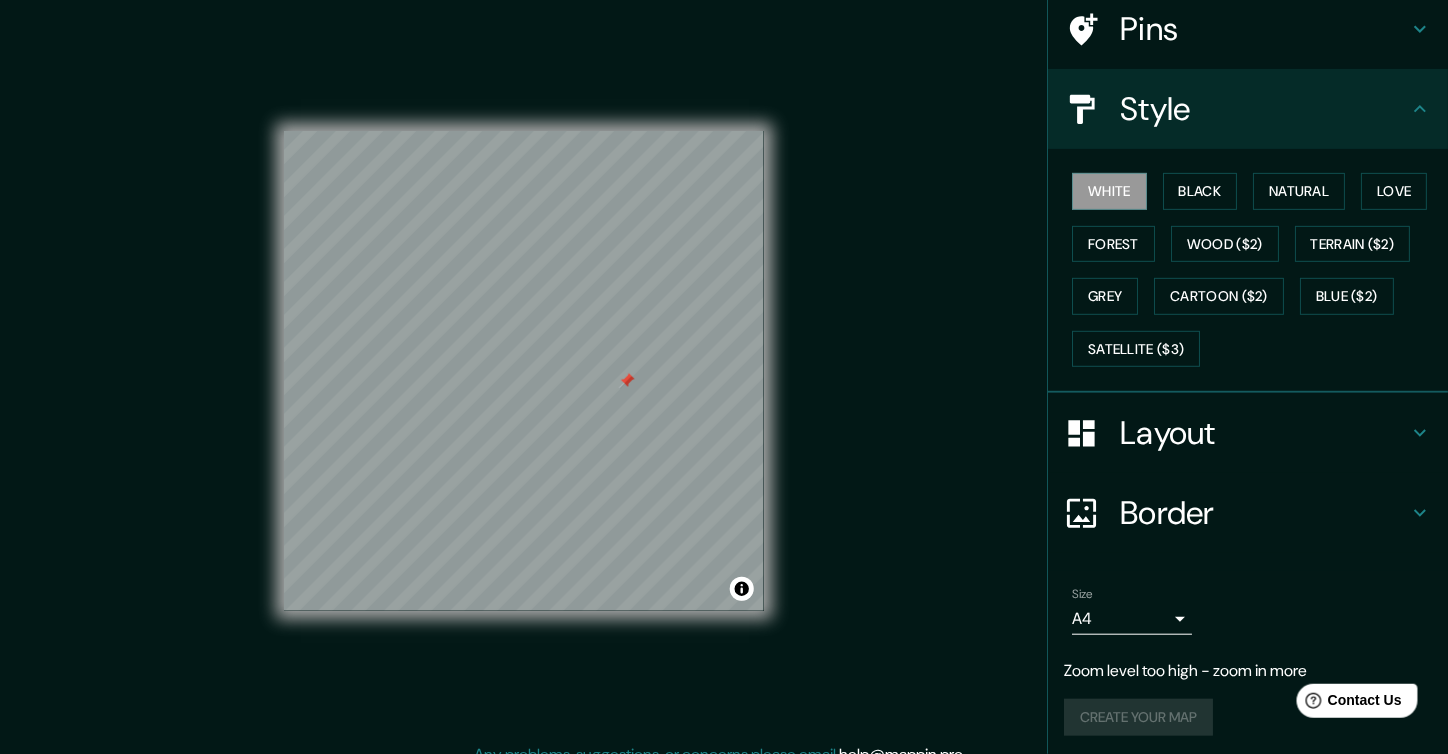 scroll, scrollTop: 117, scrollLeft: 0, axis: vertical 